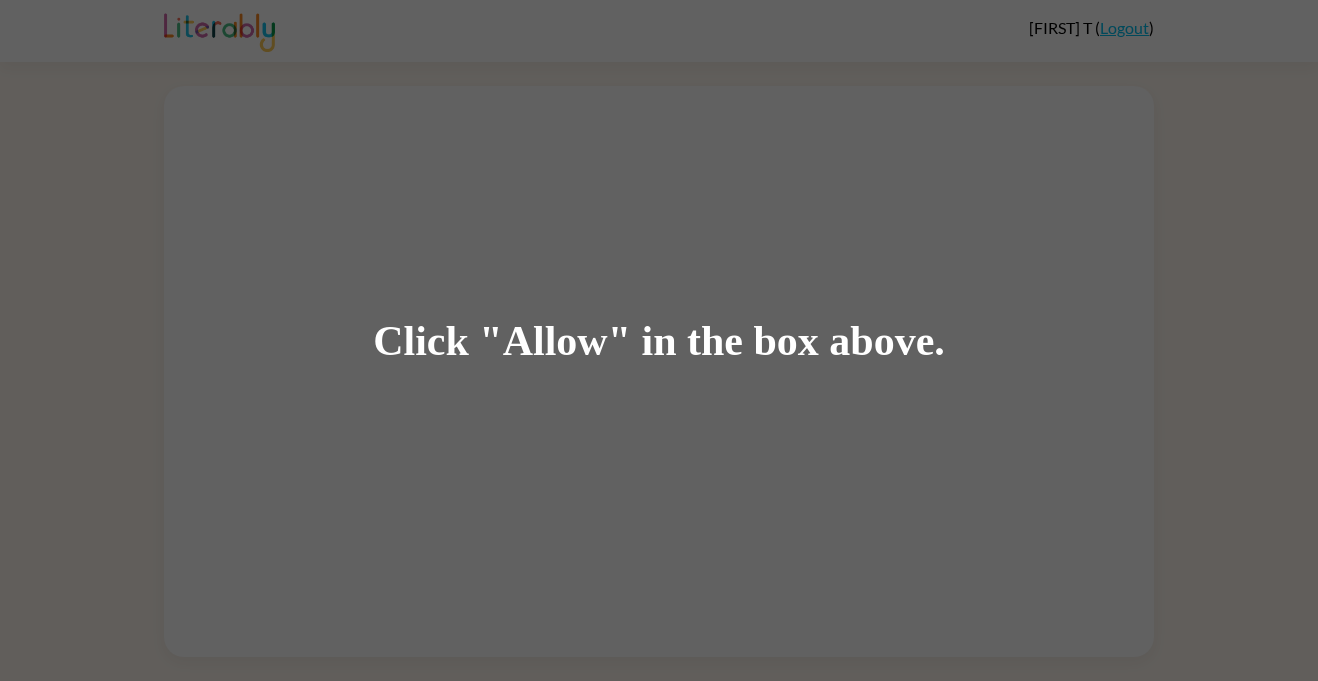 scroll, scrollTop: 0, scrollLeft: 0, axis: both 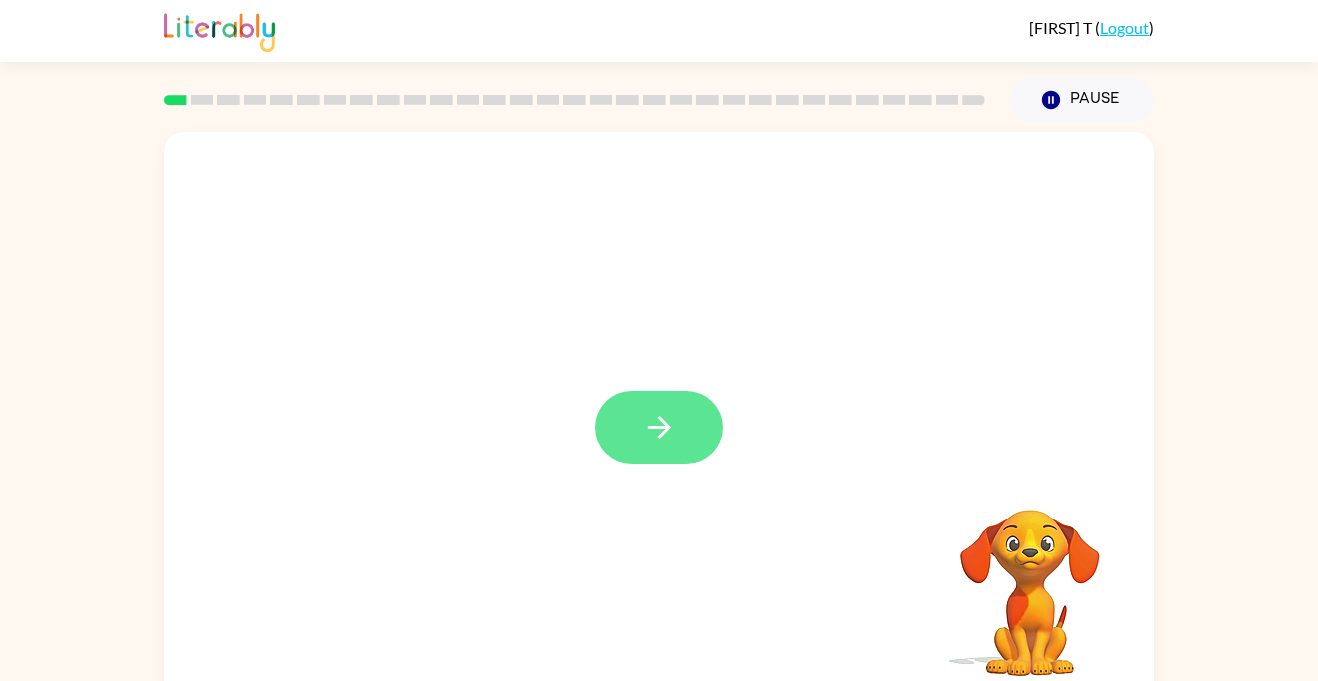 click at bounding box center [659, 427] 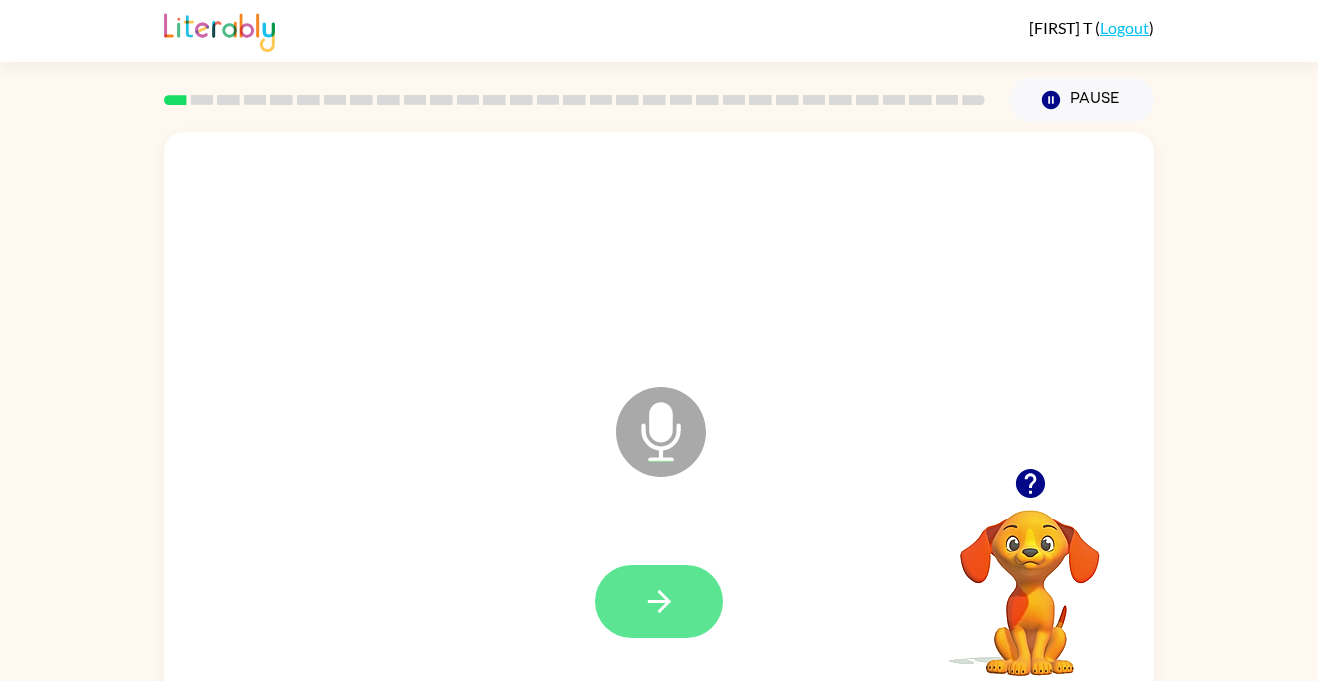 click at bounding box center [659, 601] 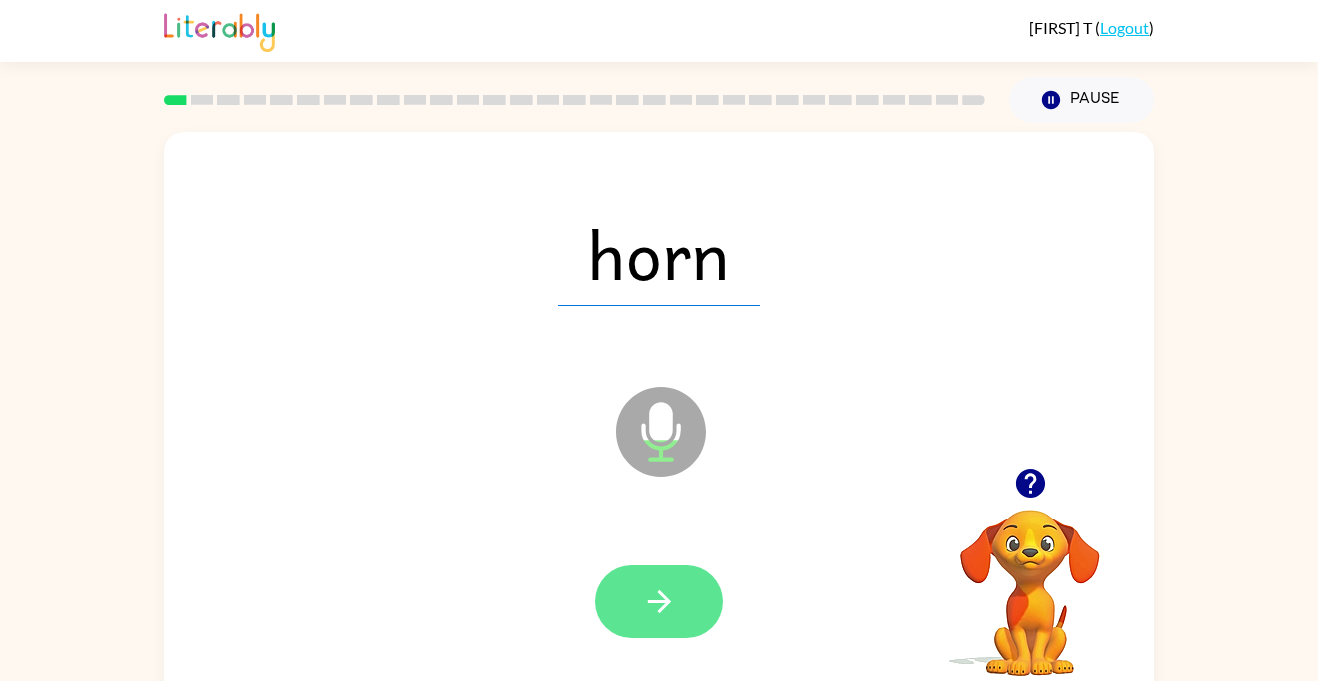 click at bounding box center (659, 601) 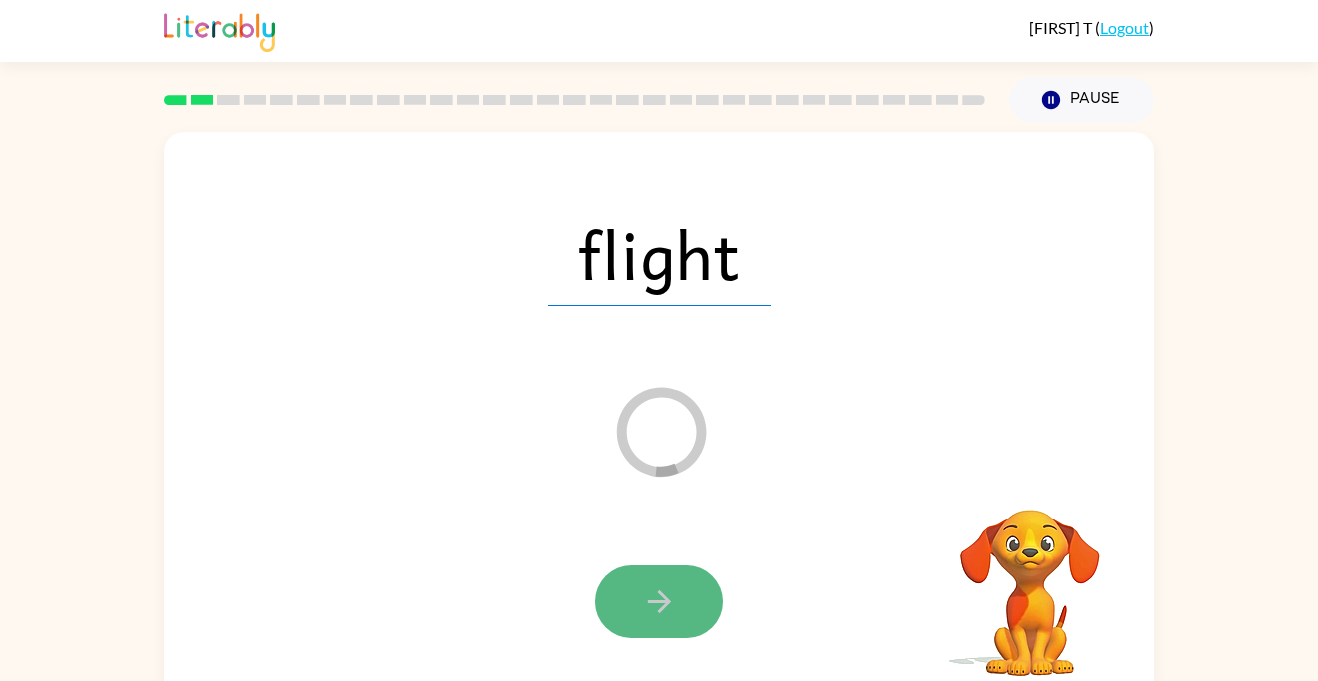 click at bounding box center [659, 601] 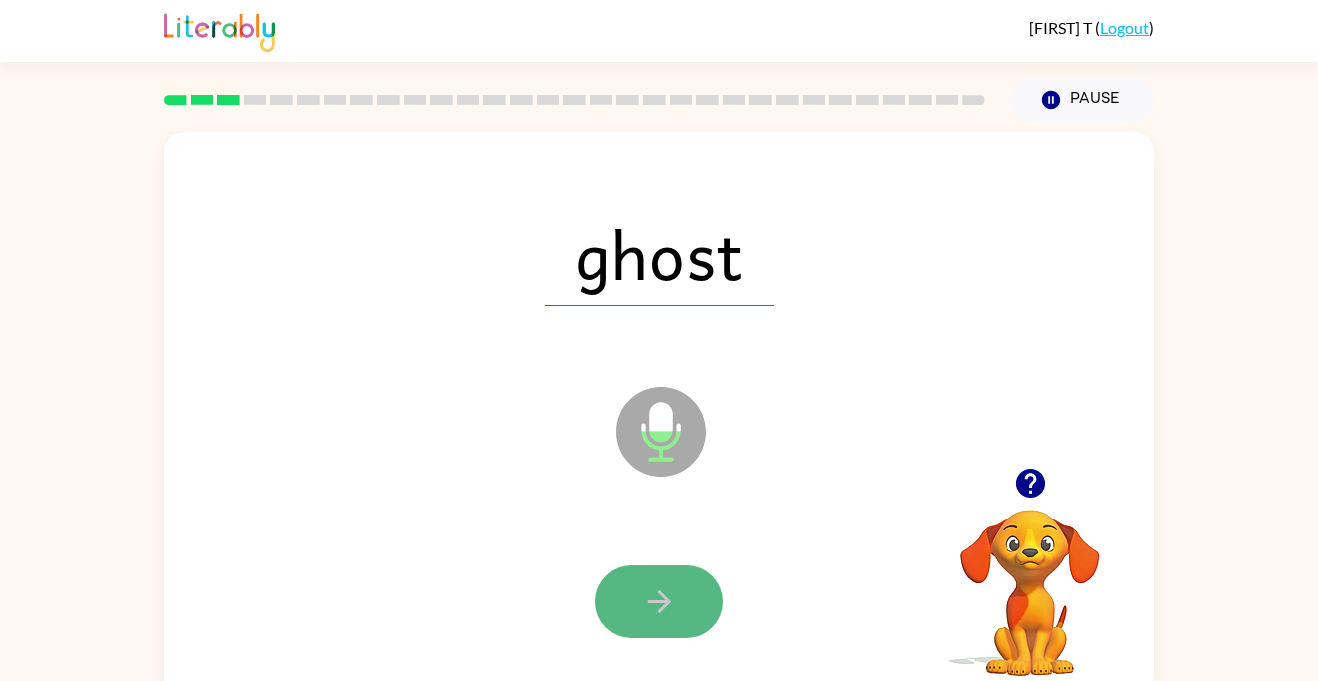 click at bounding box center (659, 601) 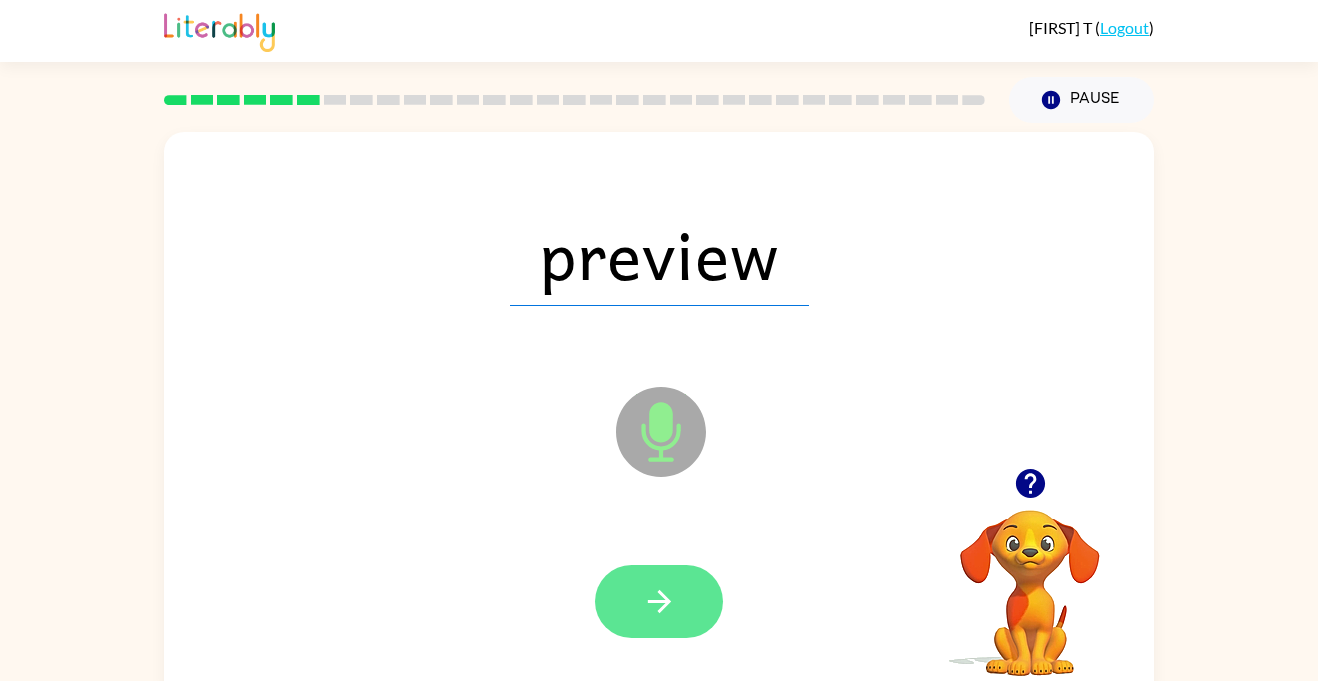 click at bounding box center [659, 601] 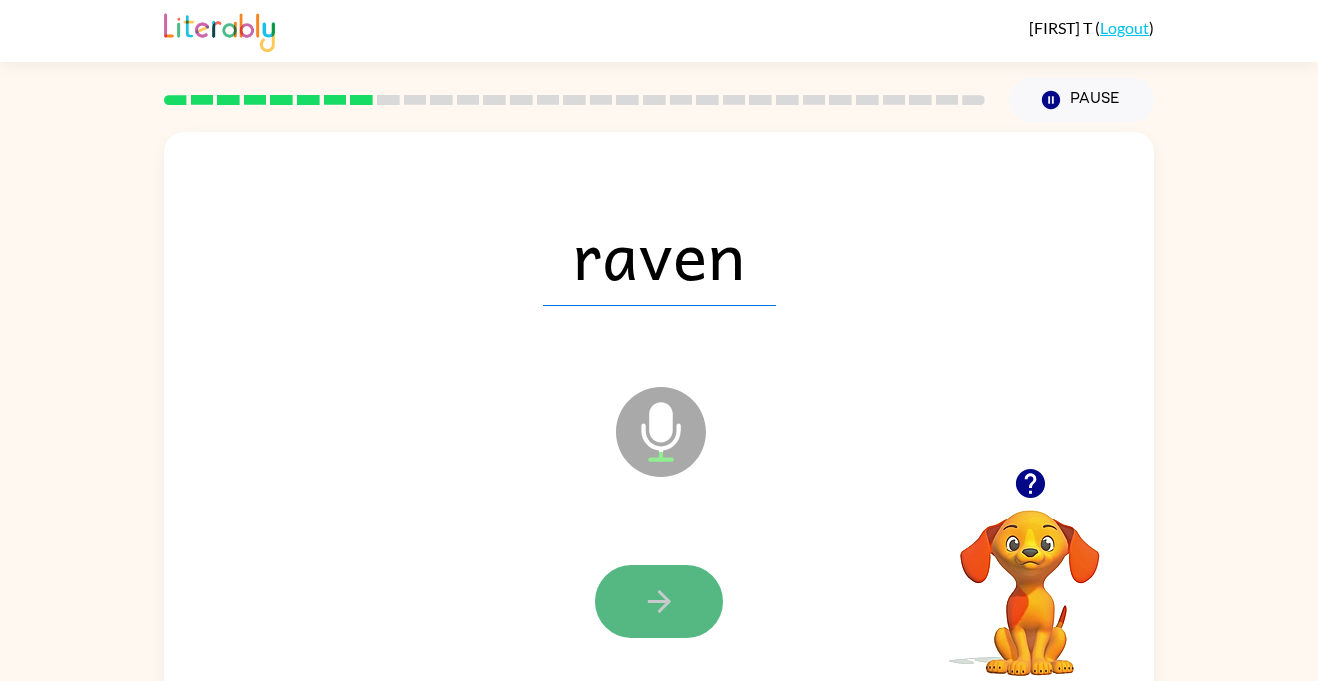 click at bounding box center (658, 601) 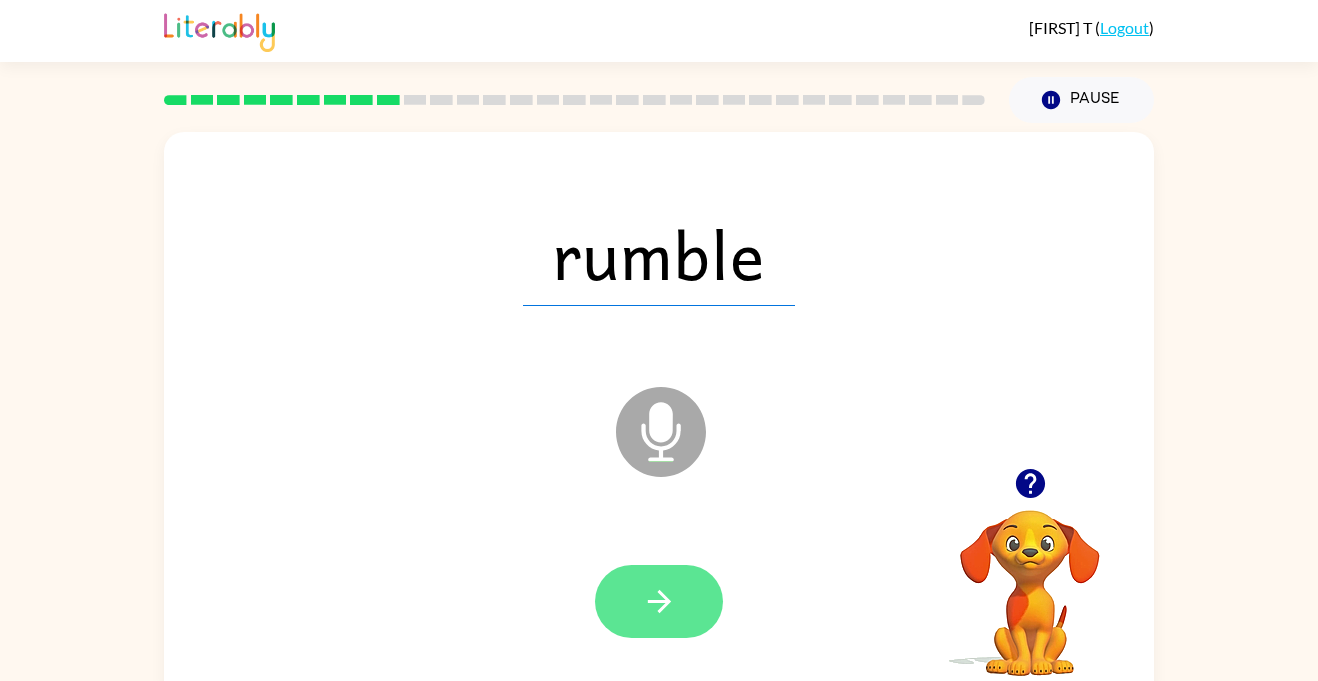 click at bounding box center [659, 601] 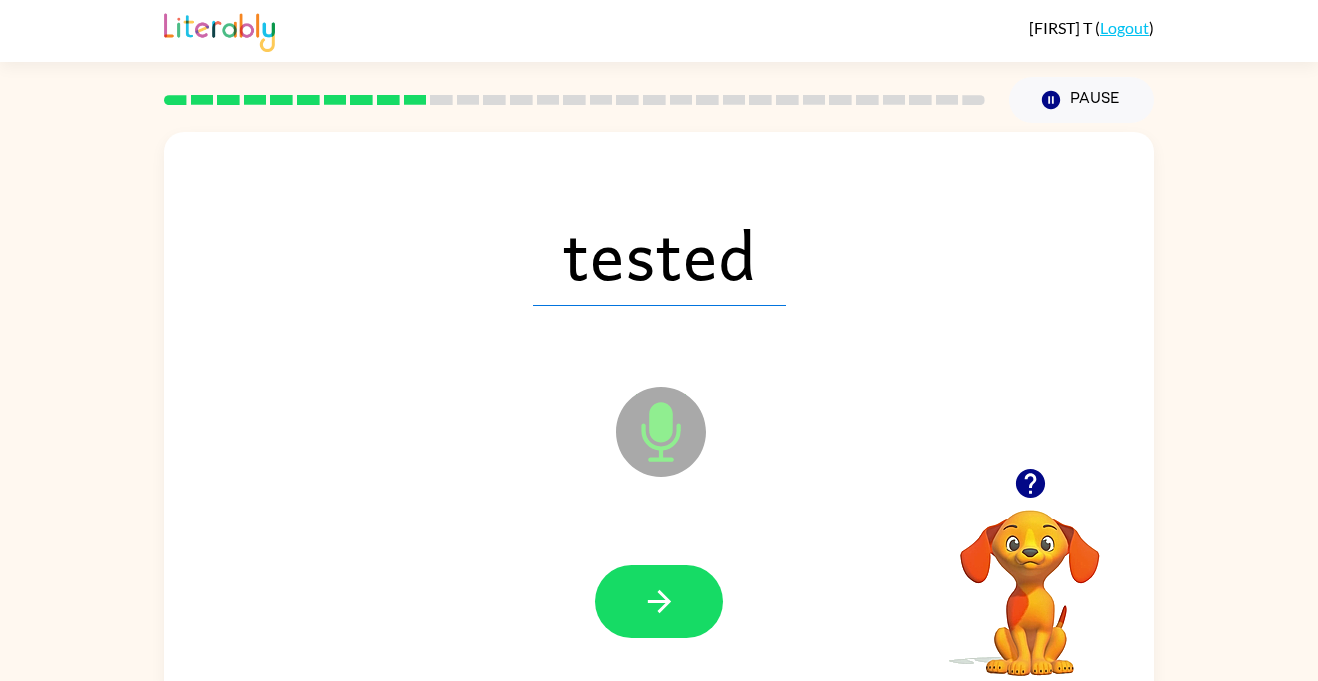 click on "tested Microphone The Microphone is here when it is your turn to talk" at bounding box center [659, 417] 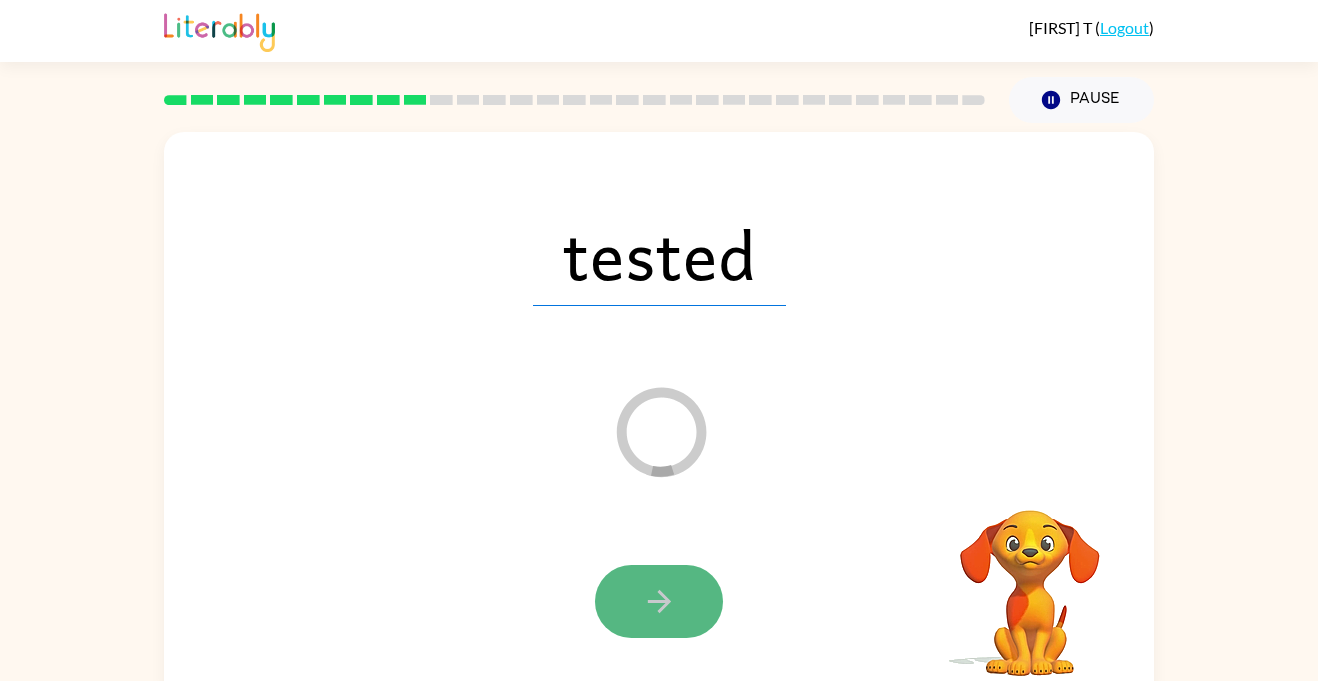 click at bounding box center [659, 601] 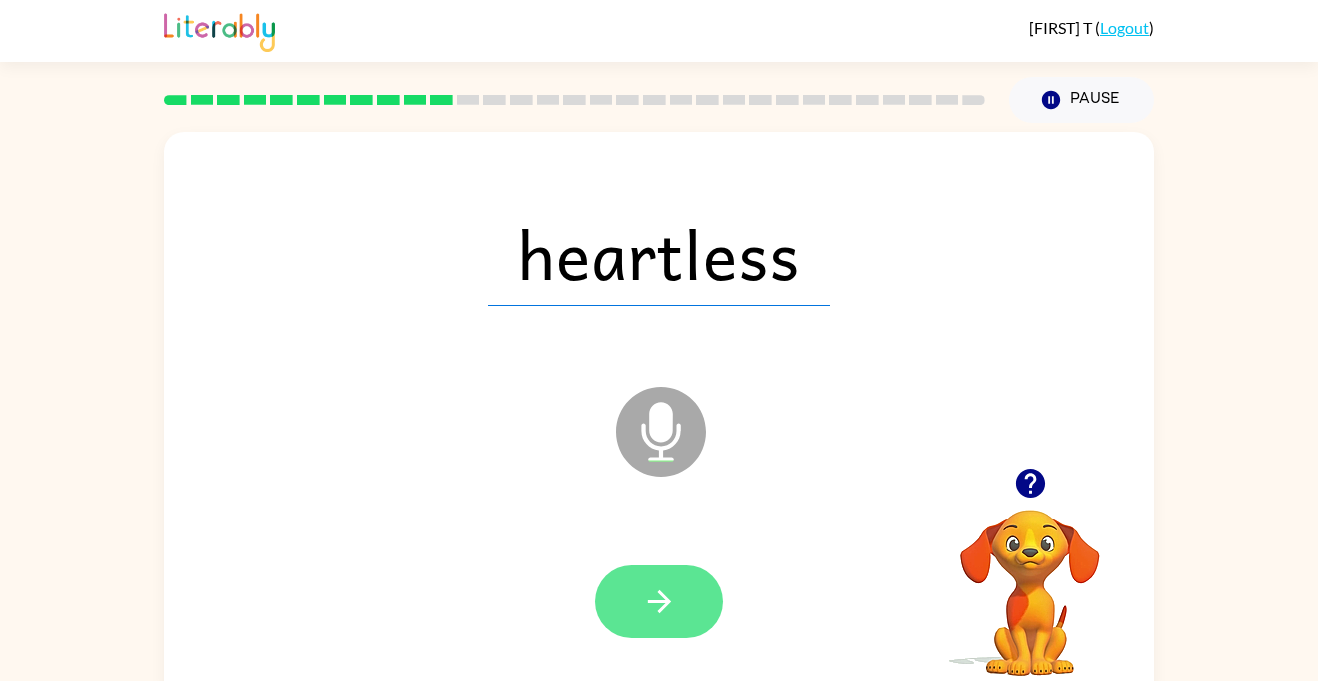 click at bounding box center [659, 601] 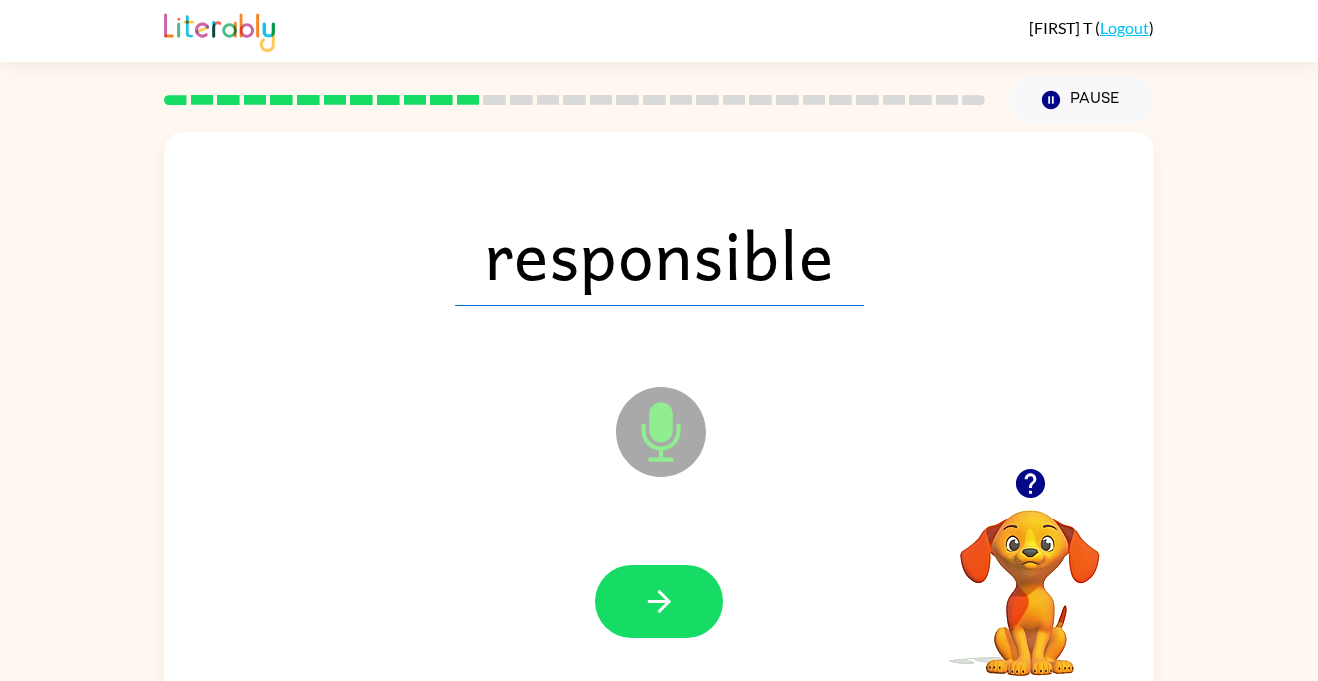 click on "responsible Microphone The Microphone is here when it is your turn to talk" at bounding box center (659, 417) 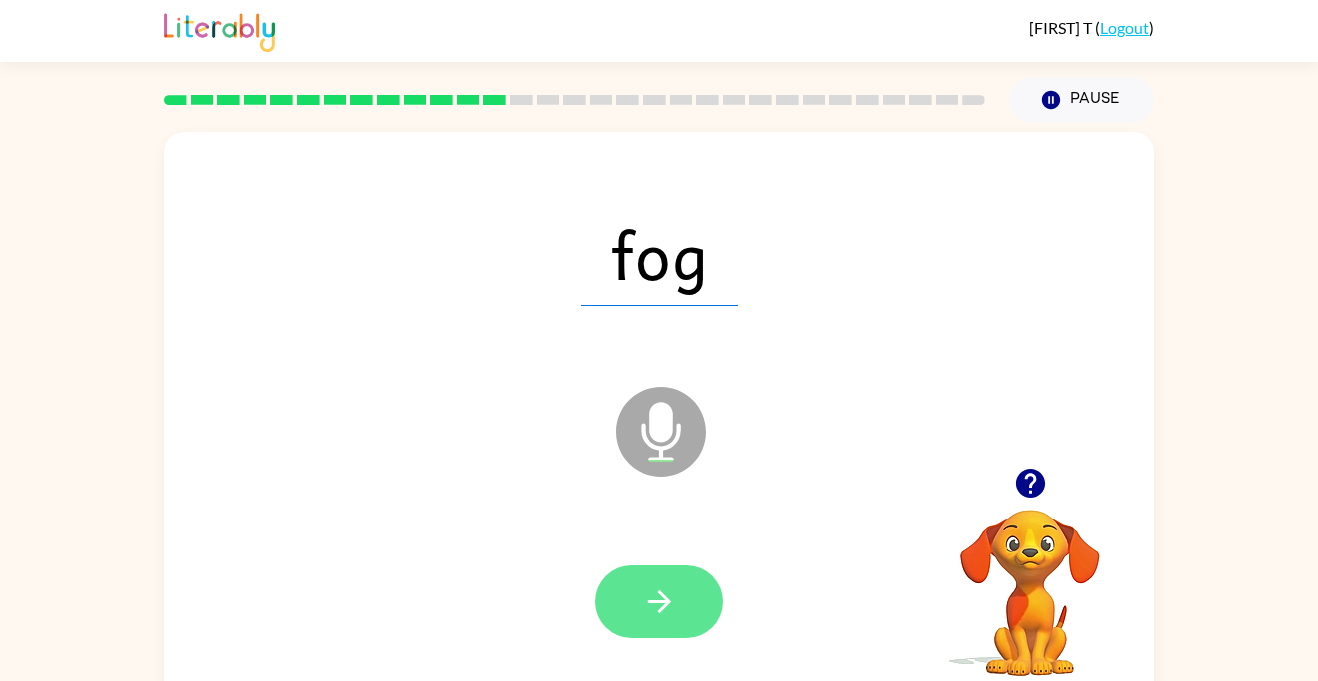 click at bounding box center [659, 601] 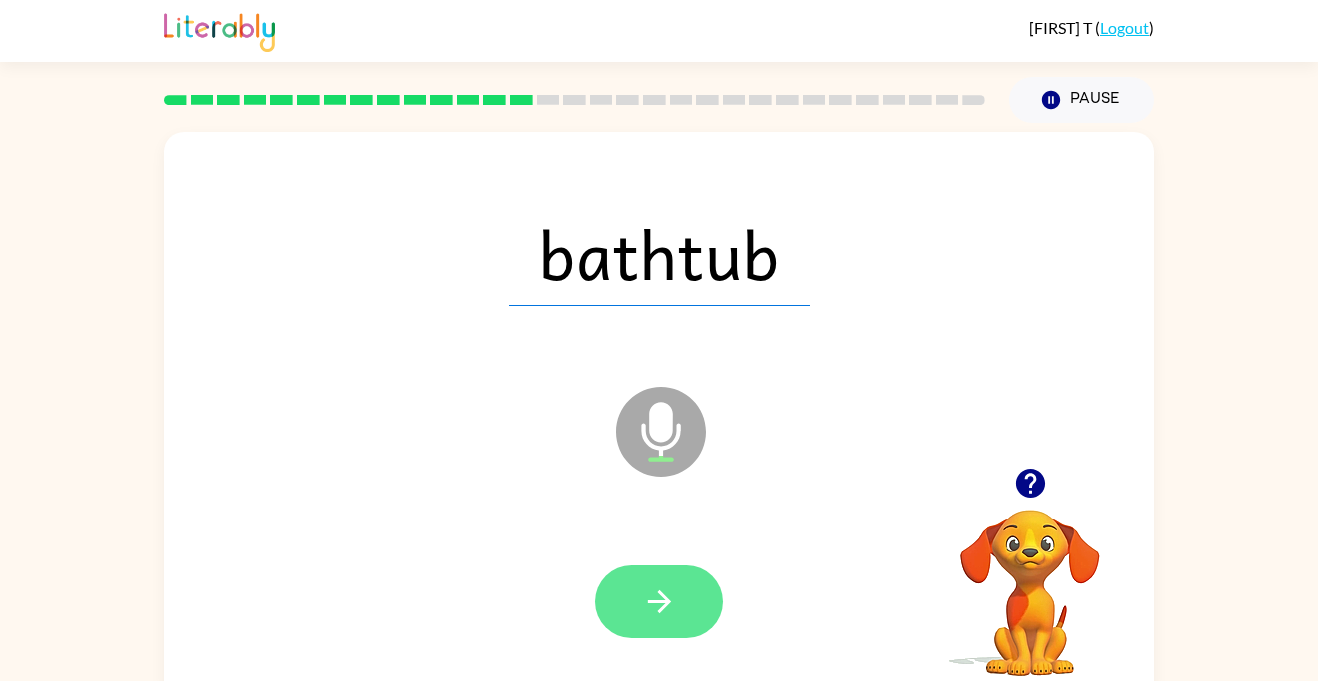 click at bounding box center (659, 601) 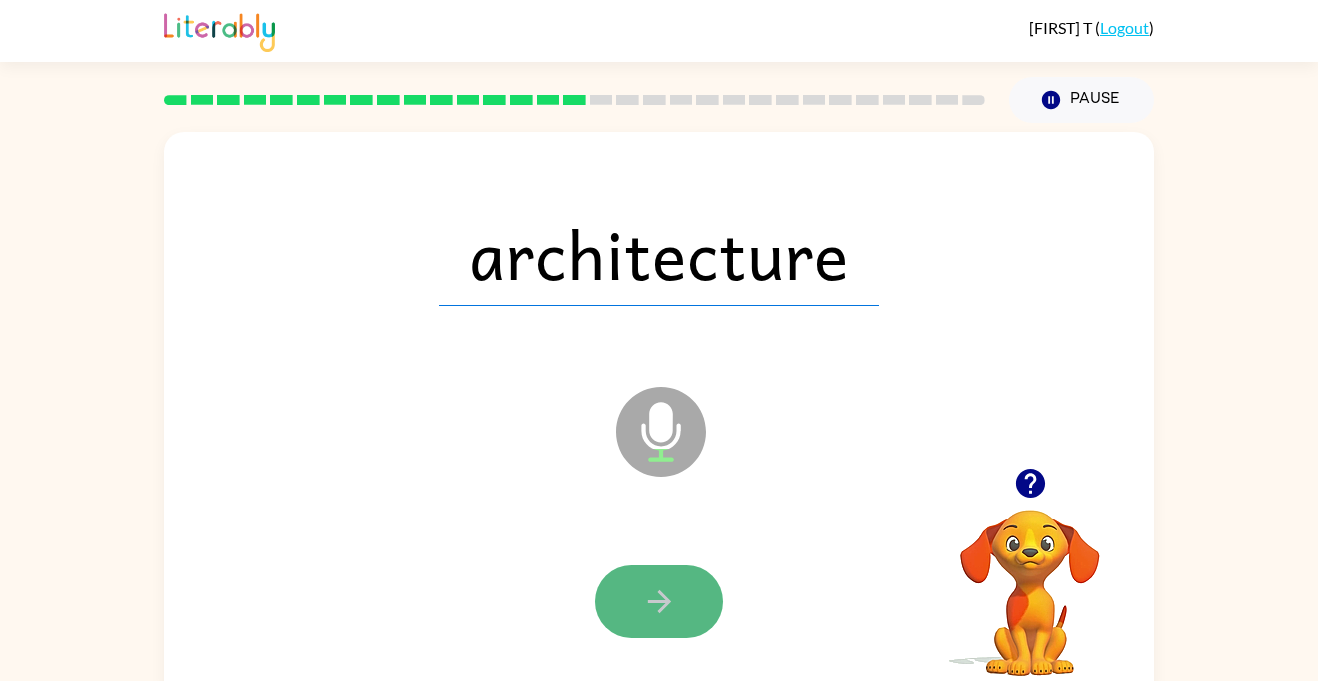 click at bounding box center (659, 601) 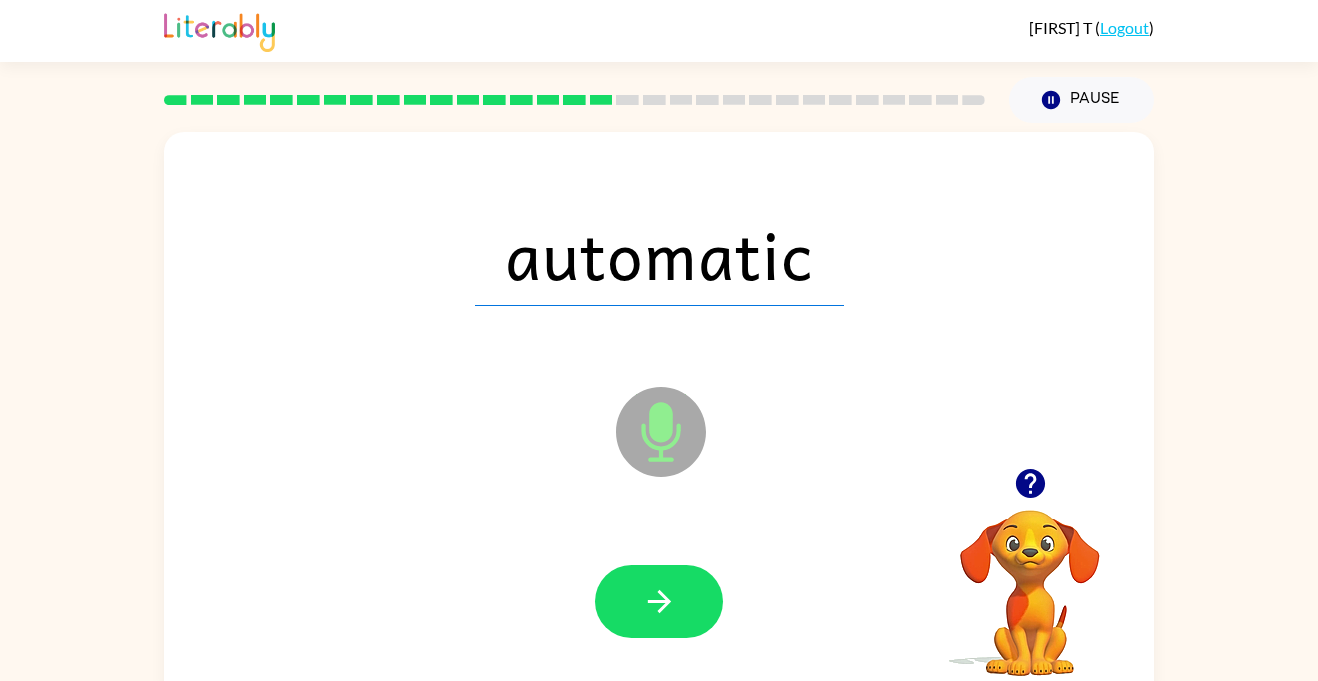 click at bounding box center [659, 601] 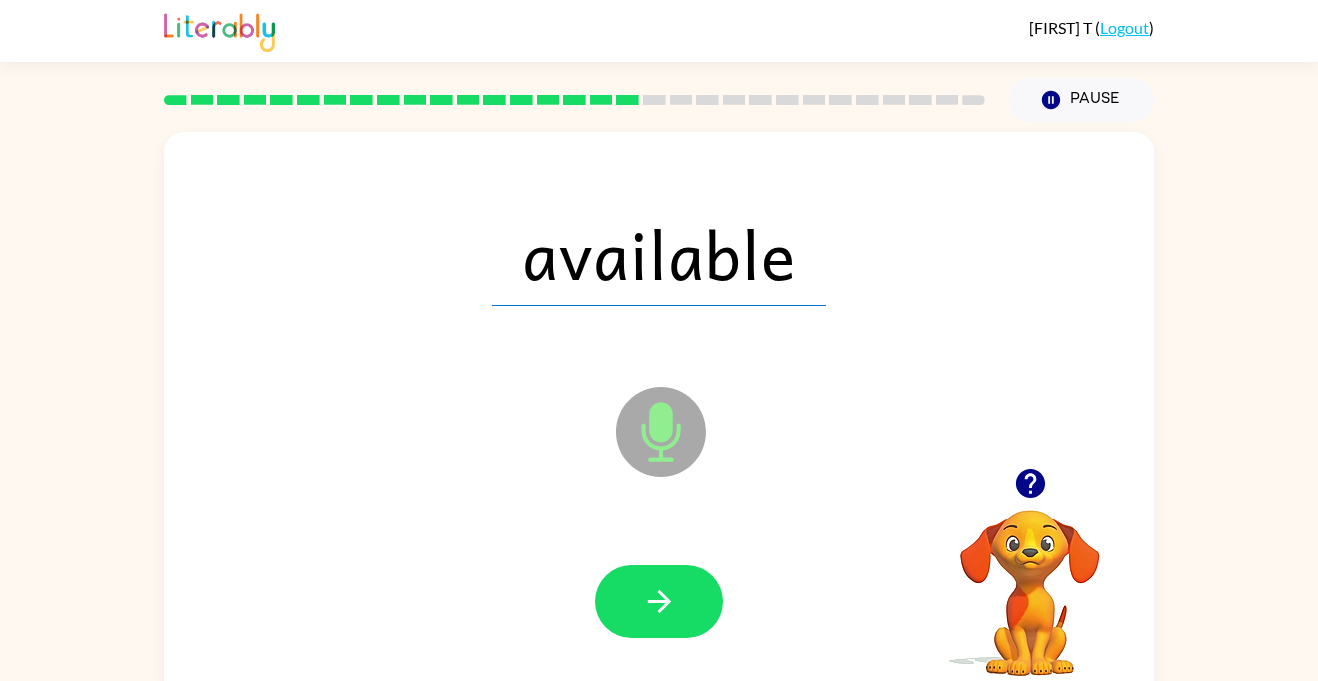 click at bounding box center [659, 601] 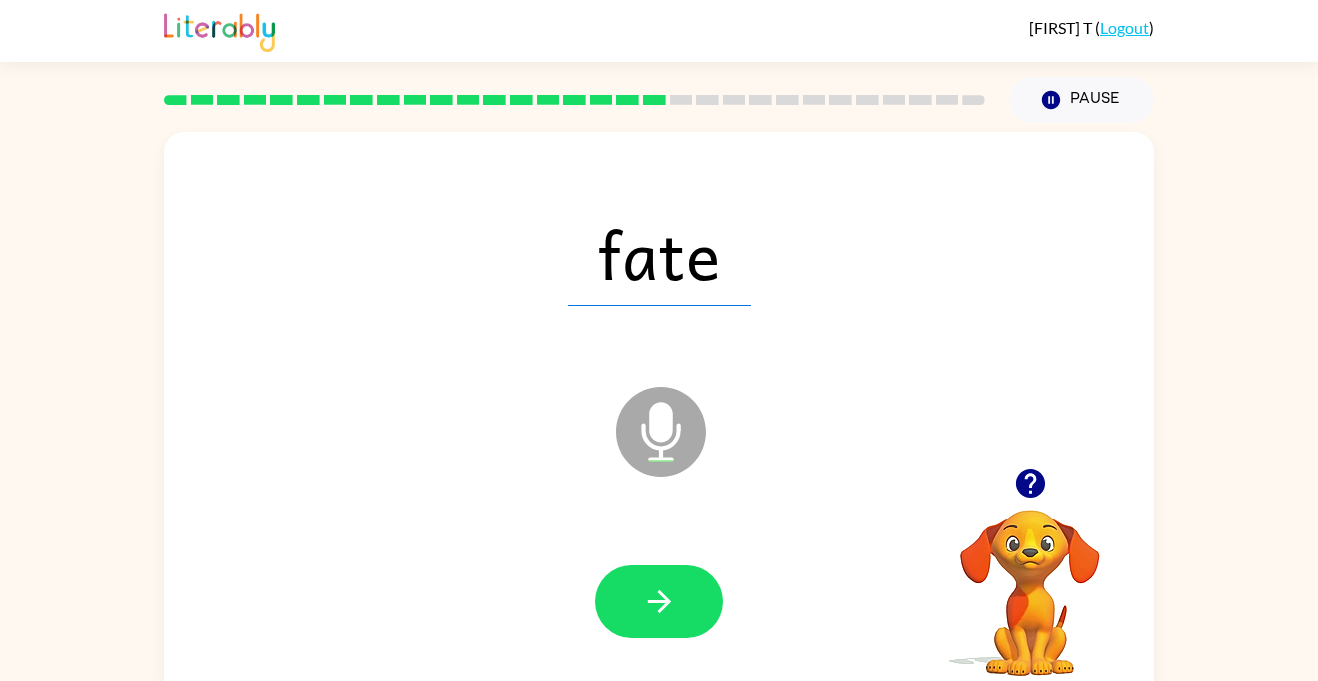 click at bounding box center [659, 601] 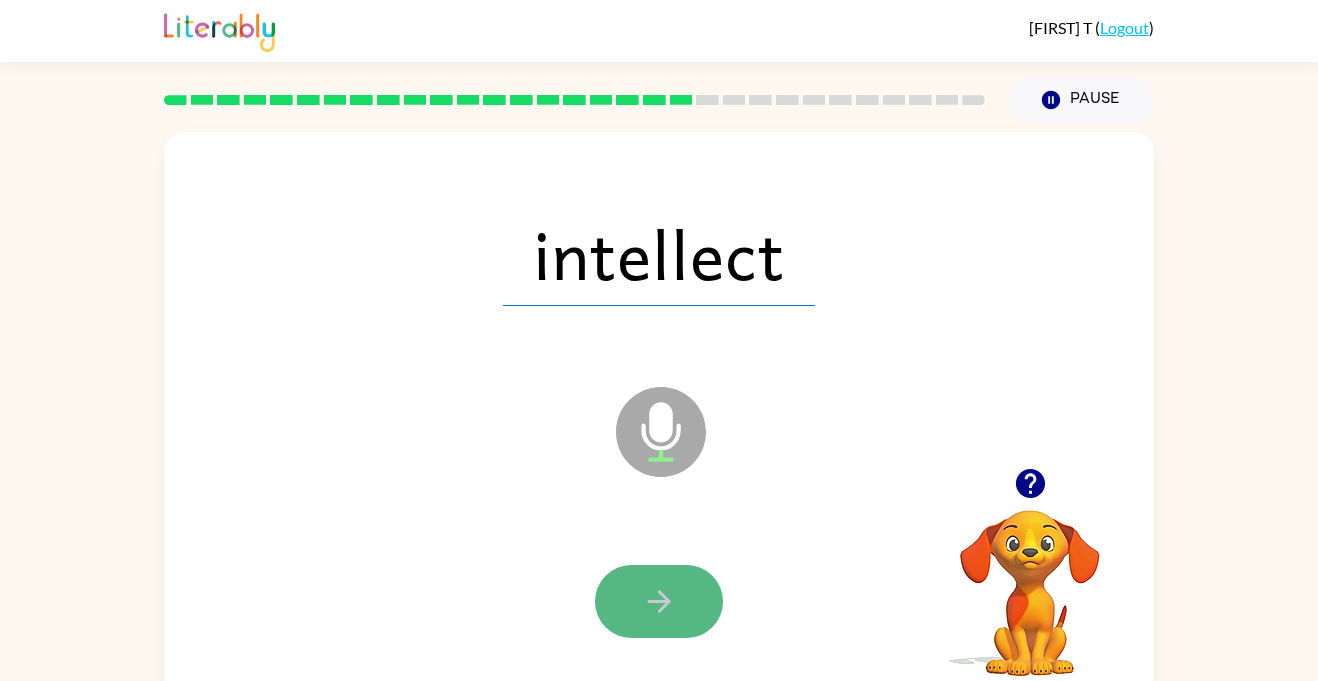 click at bounding box center (659, 601) 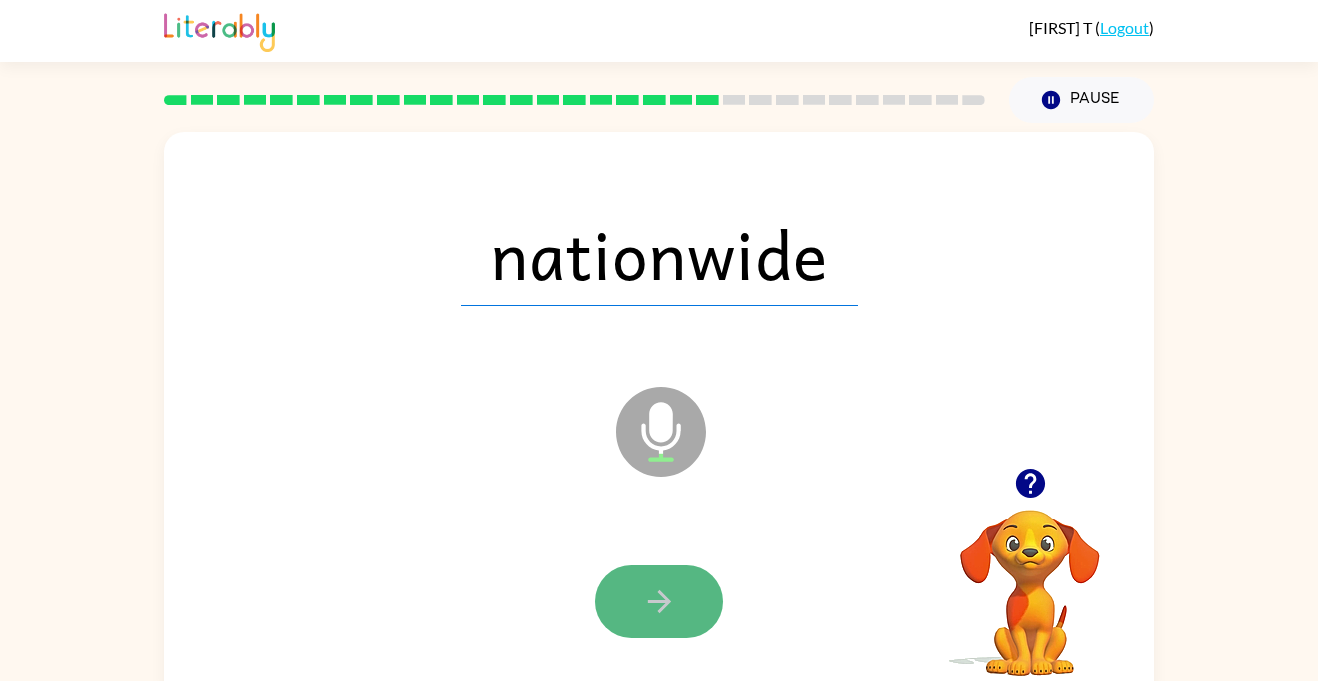 click at bounding box center (659, 601) 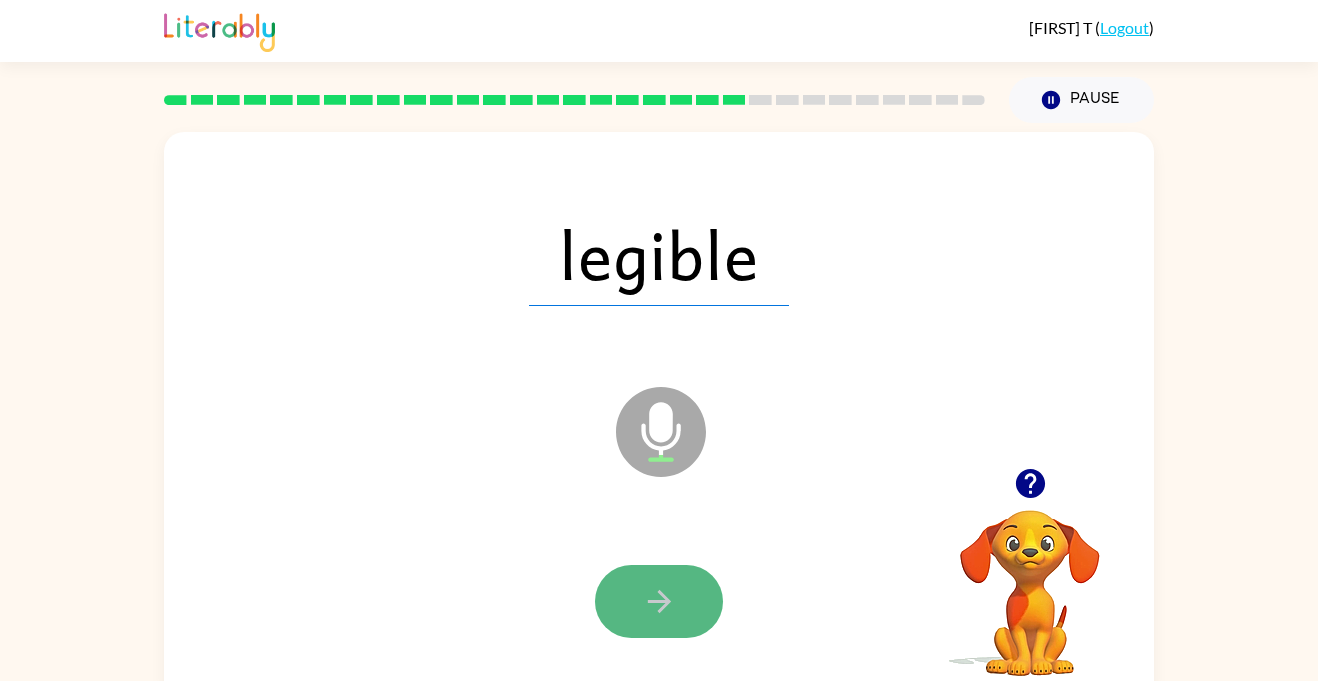 click at bounding box center (659, 601) 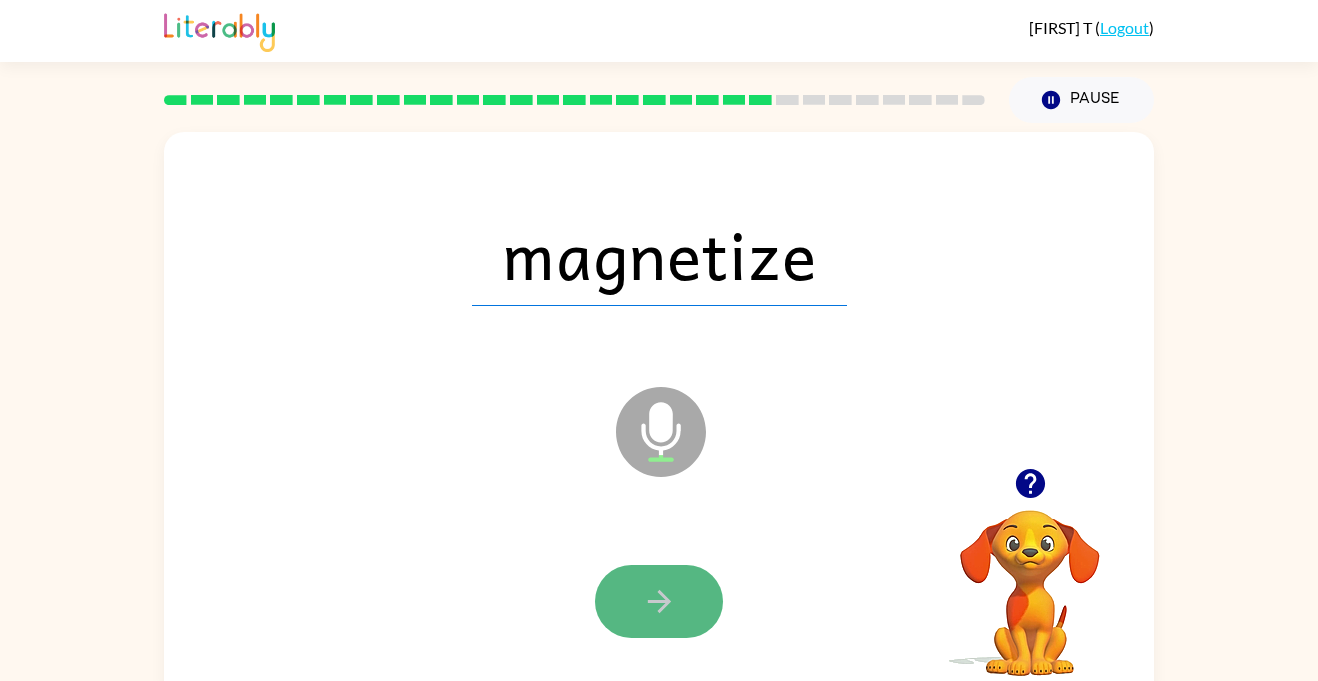 click at bounding box center [659, 601] 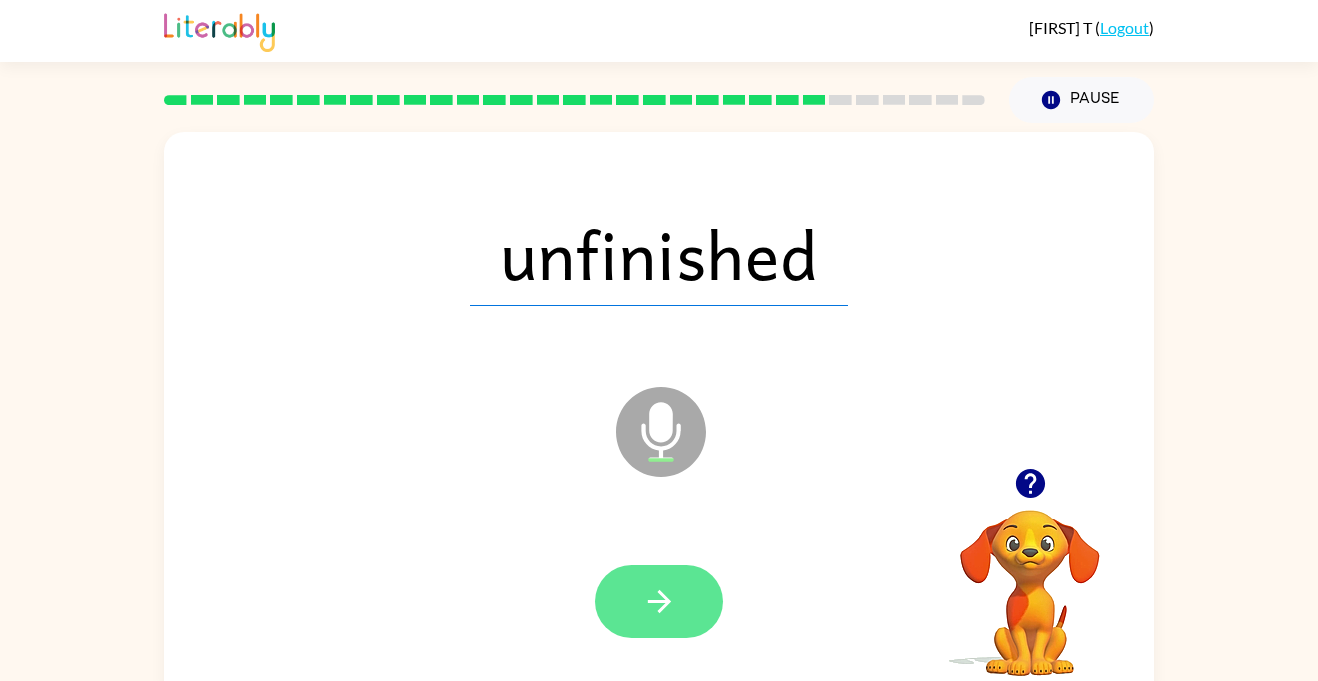 click at bounding box center [659, 601] 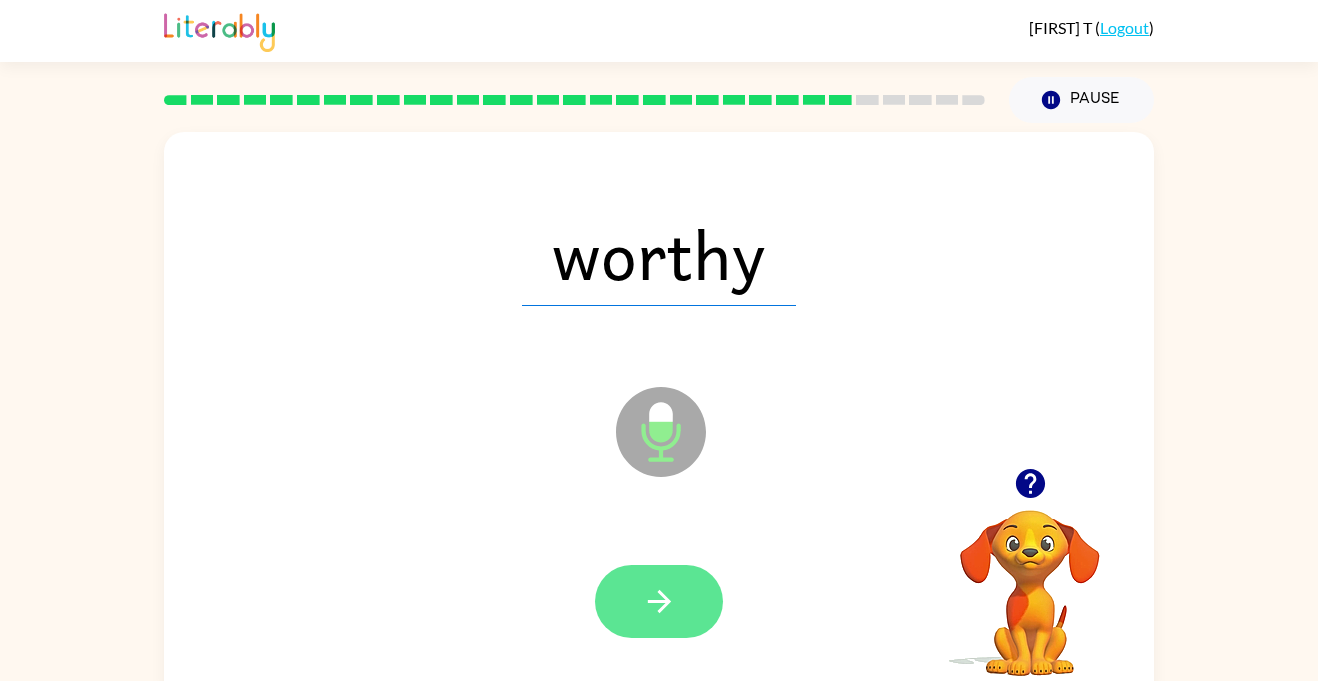 click at bounding box center [659, 601] 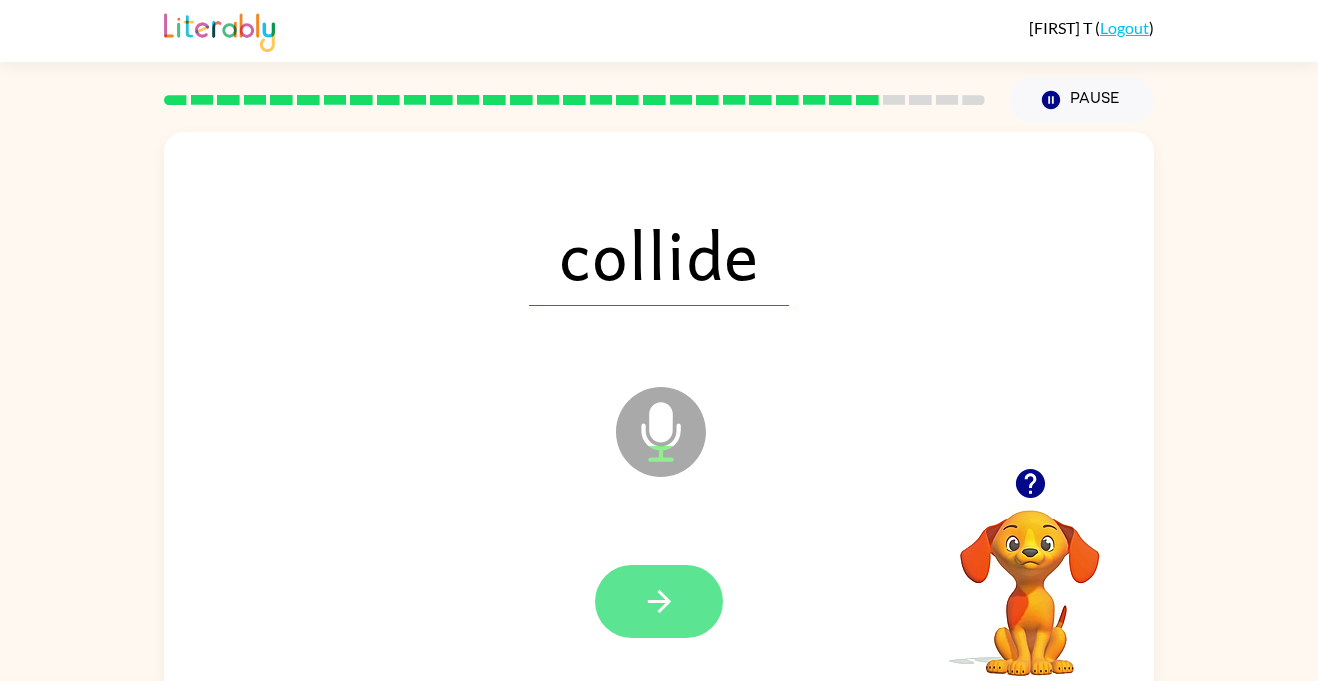 click at bounding box center (659, 601) 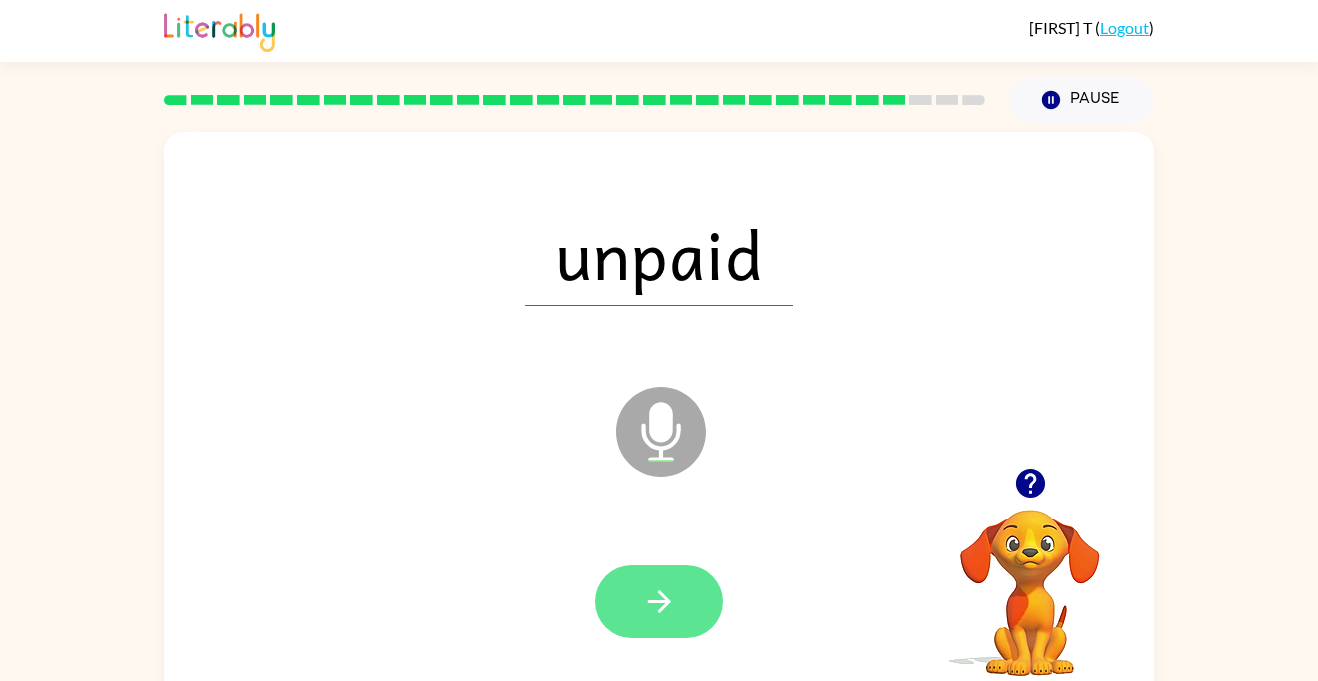 click at bounding box center [659, 601] 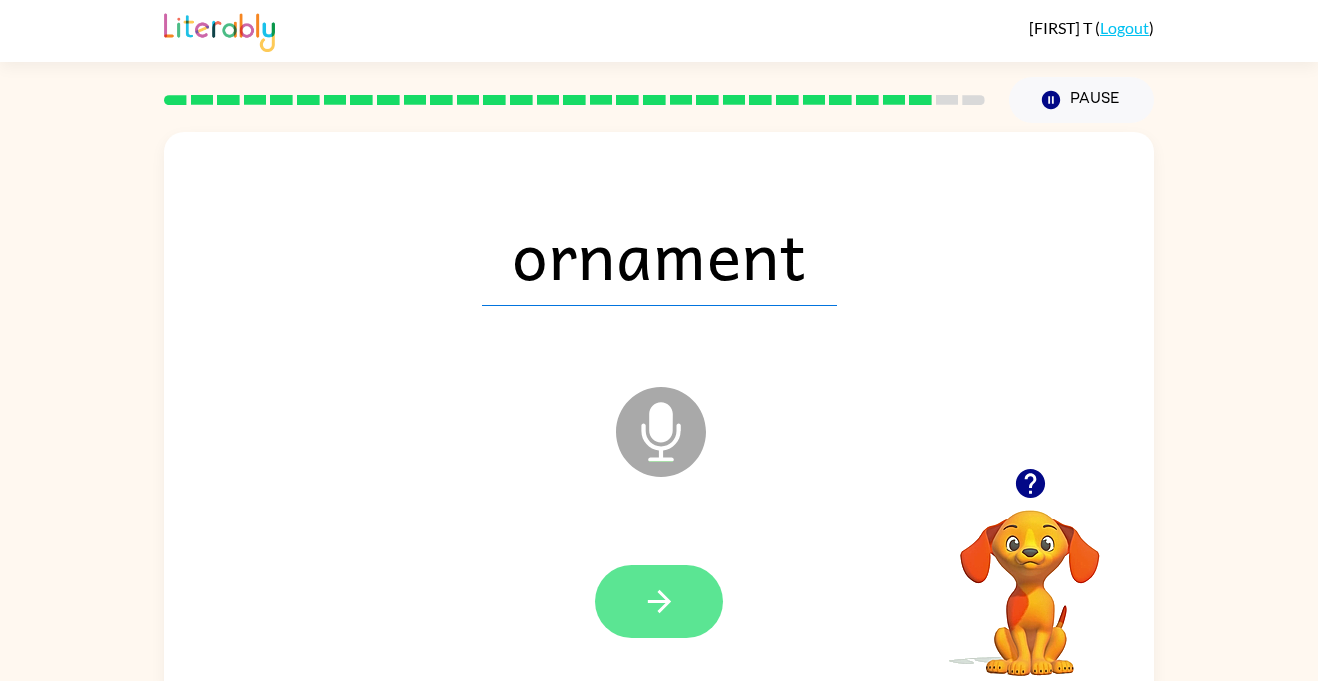 click at bounding box center (659, 601) 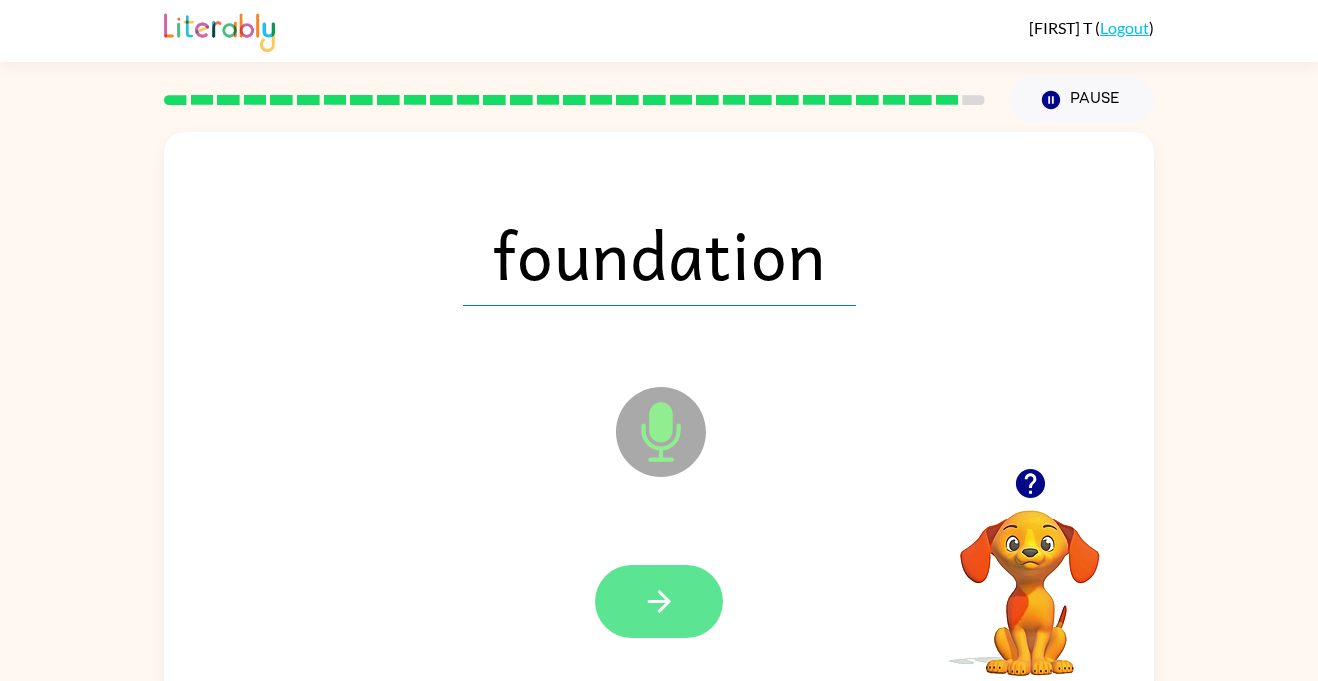 click at bounding box center [659, 601] 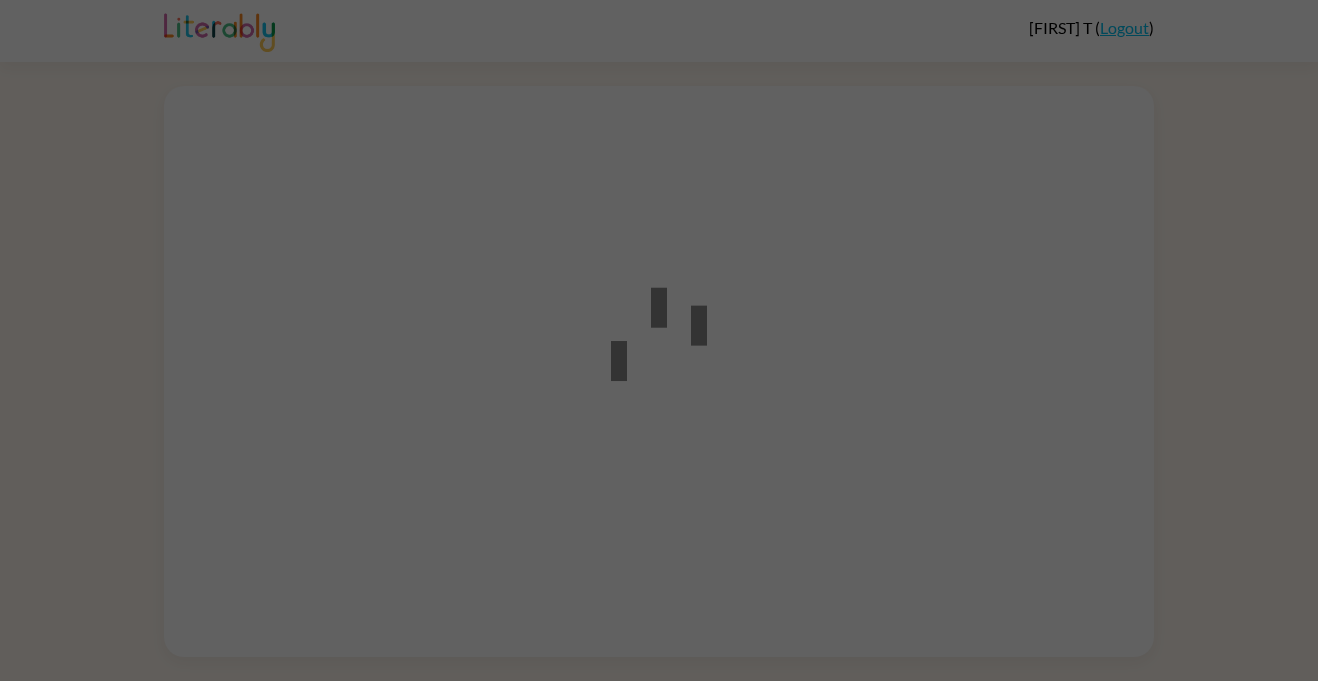 scroll, scrollTop: 0, scrollLeft: 0, axis: both 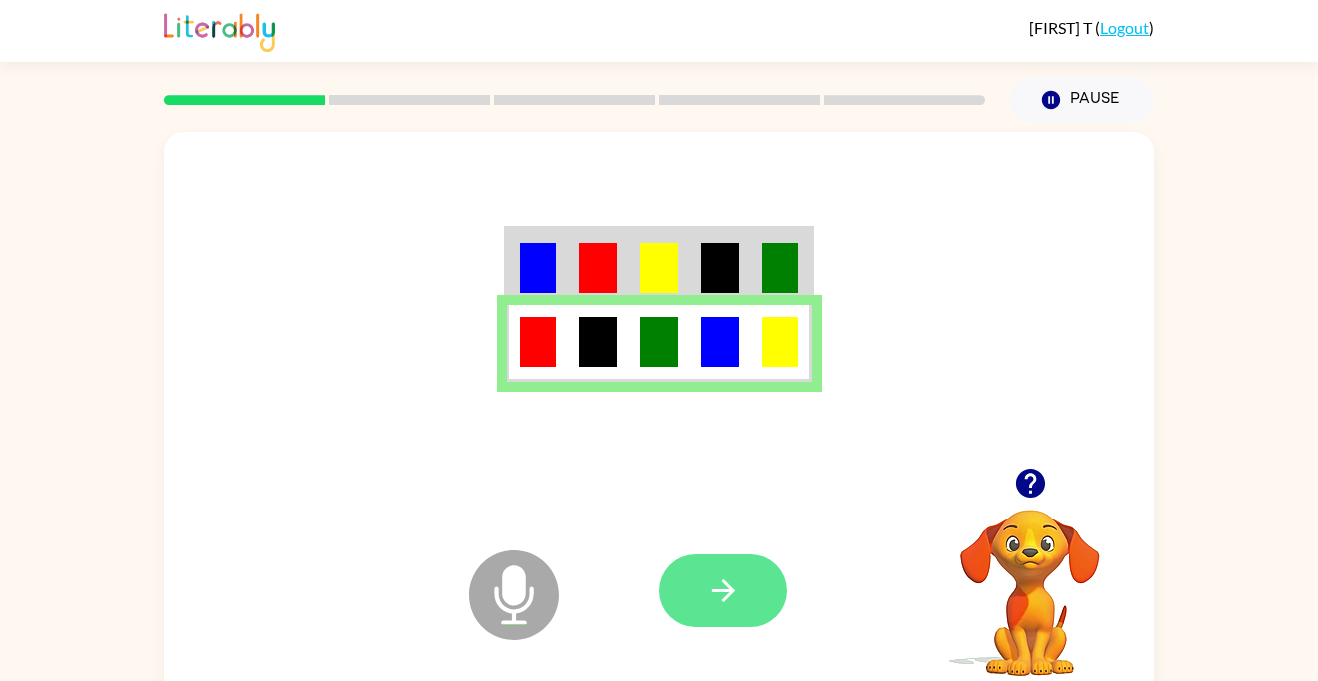 click at bounding box center [723, 590] 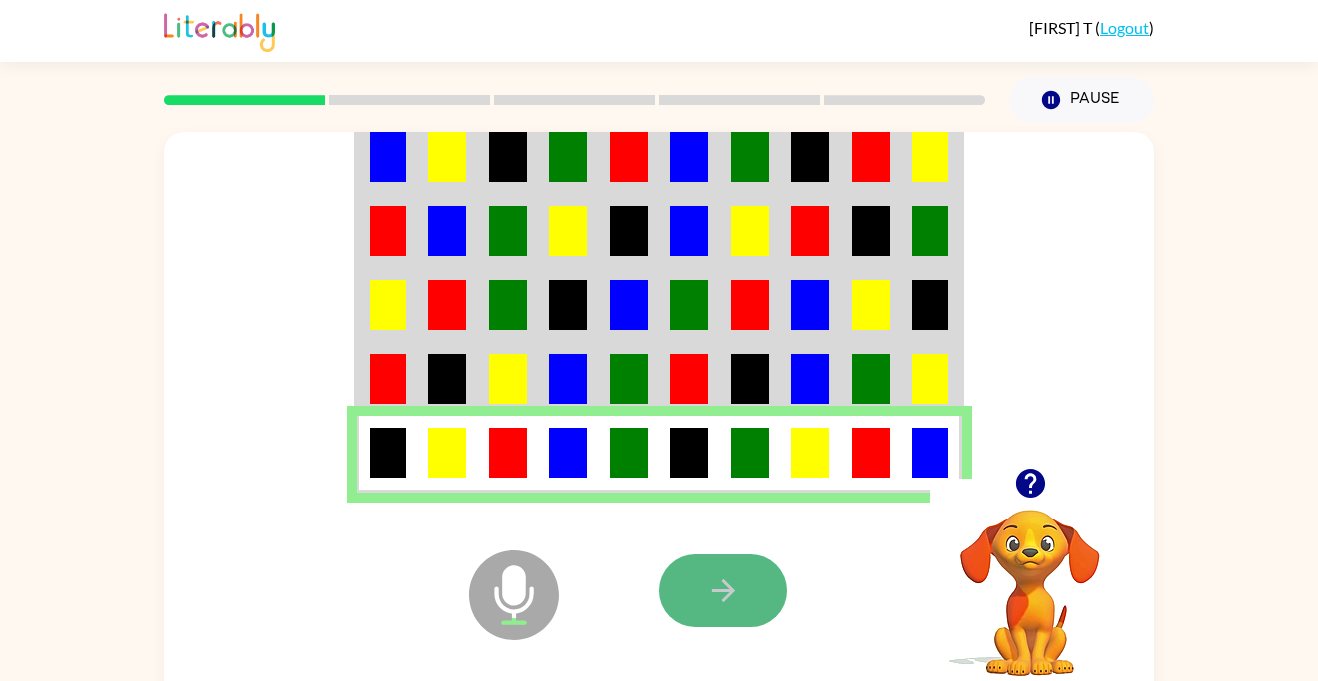 click at bounding box center (723, 590) 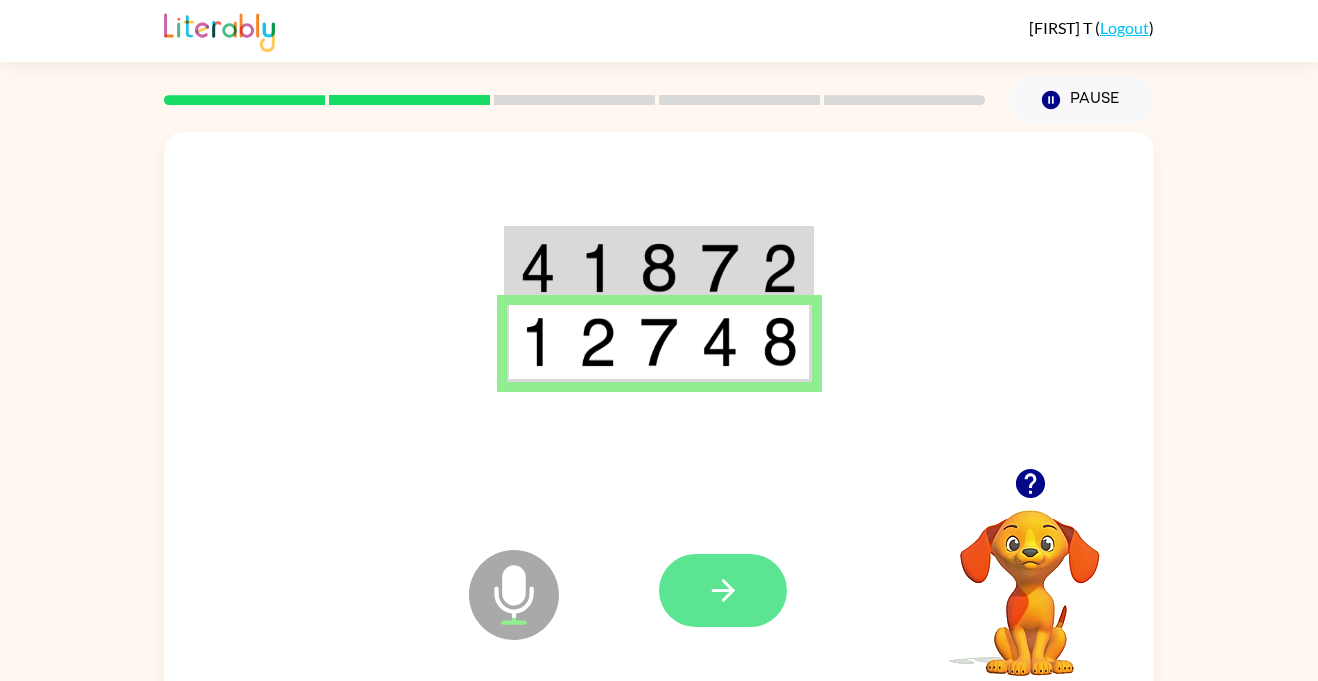 click at bounding box center [723, 590] 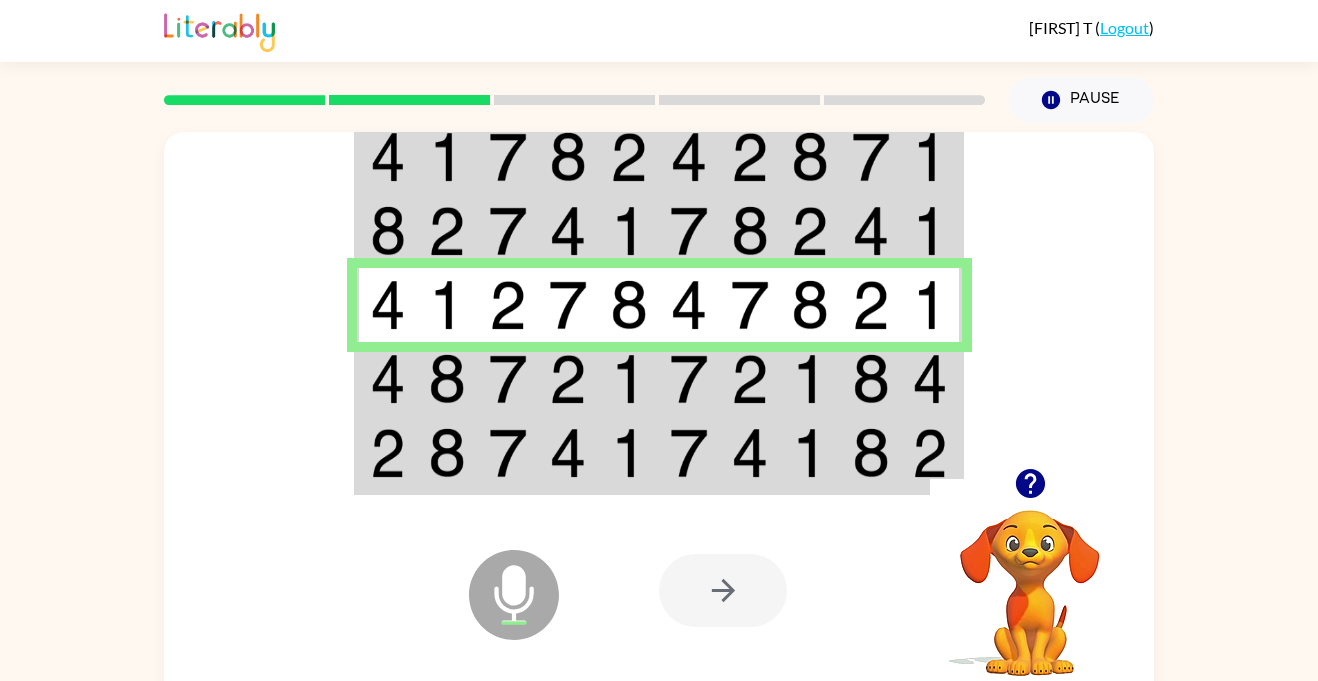 click at bounding box center [629, 156] 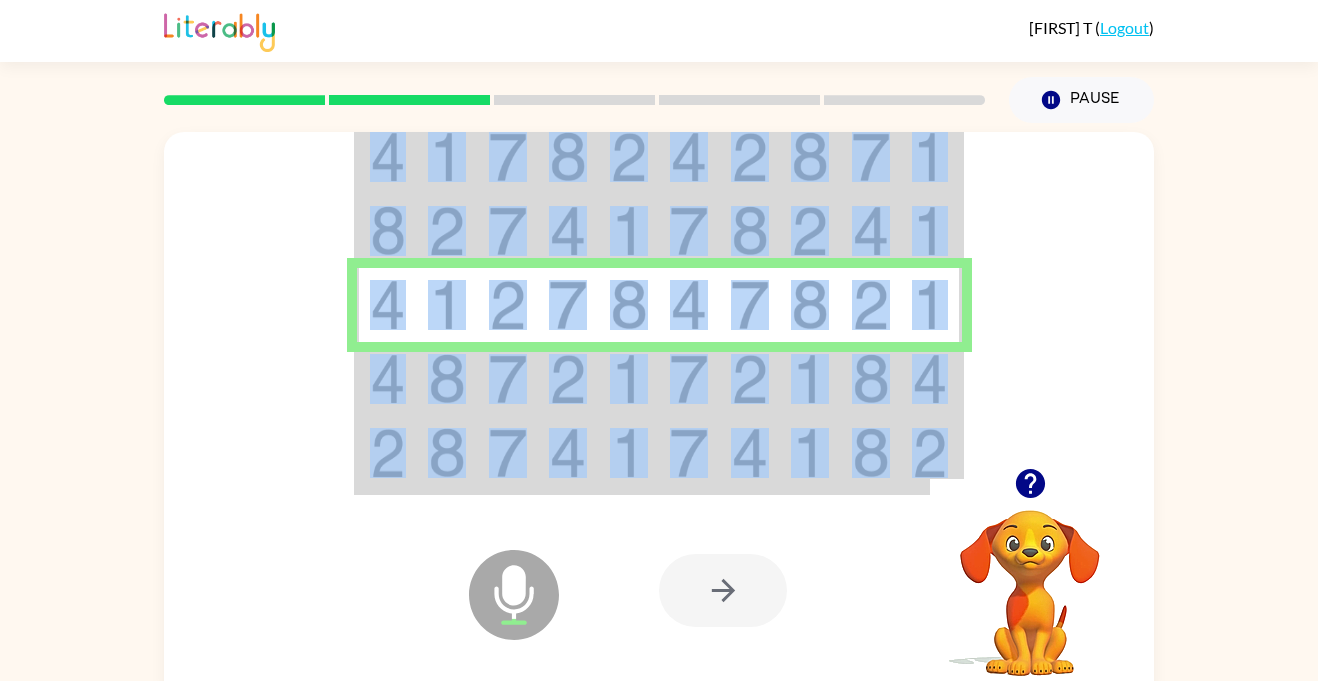 click at bounding box center (629, 156) 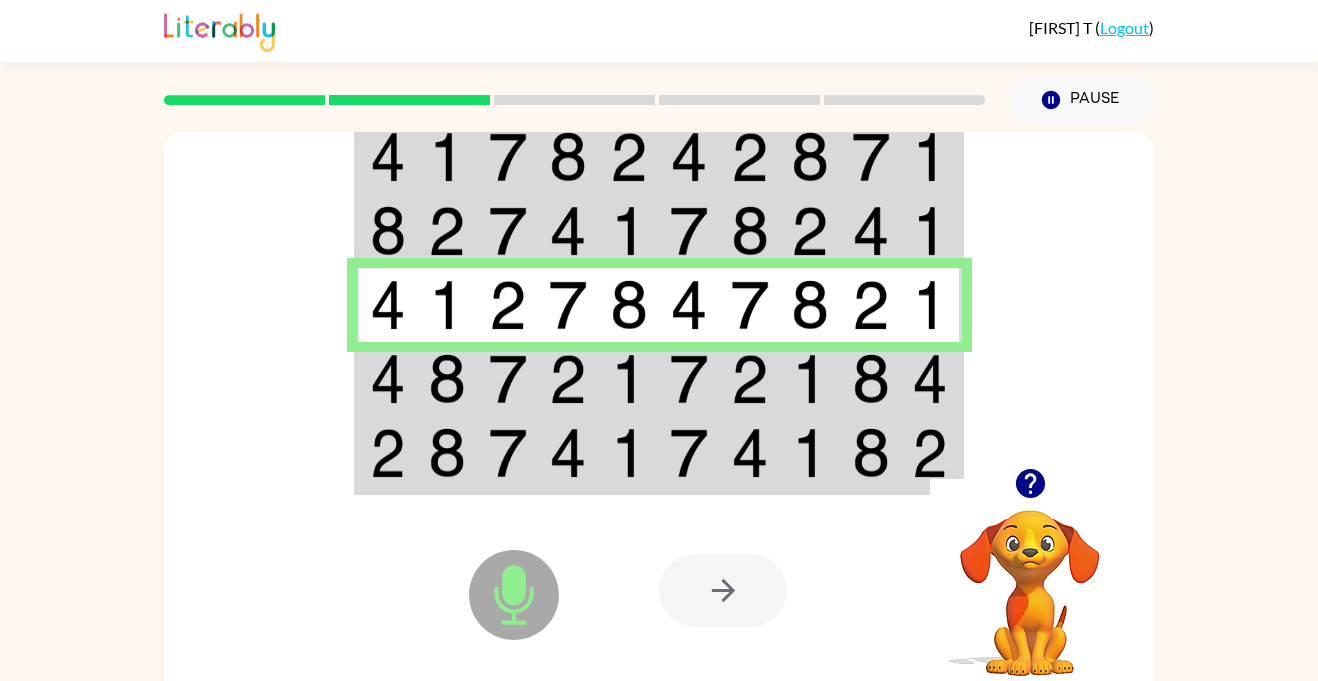 click at bounding box center (574, 100) 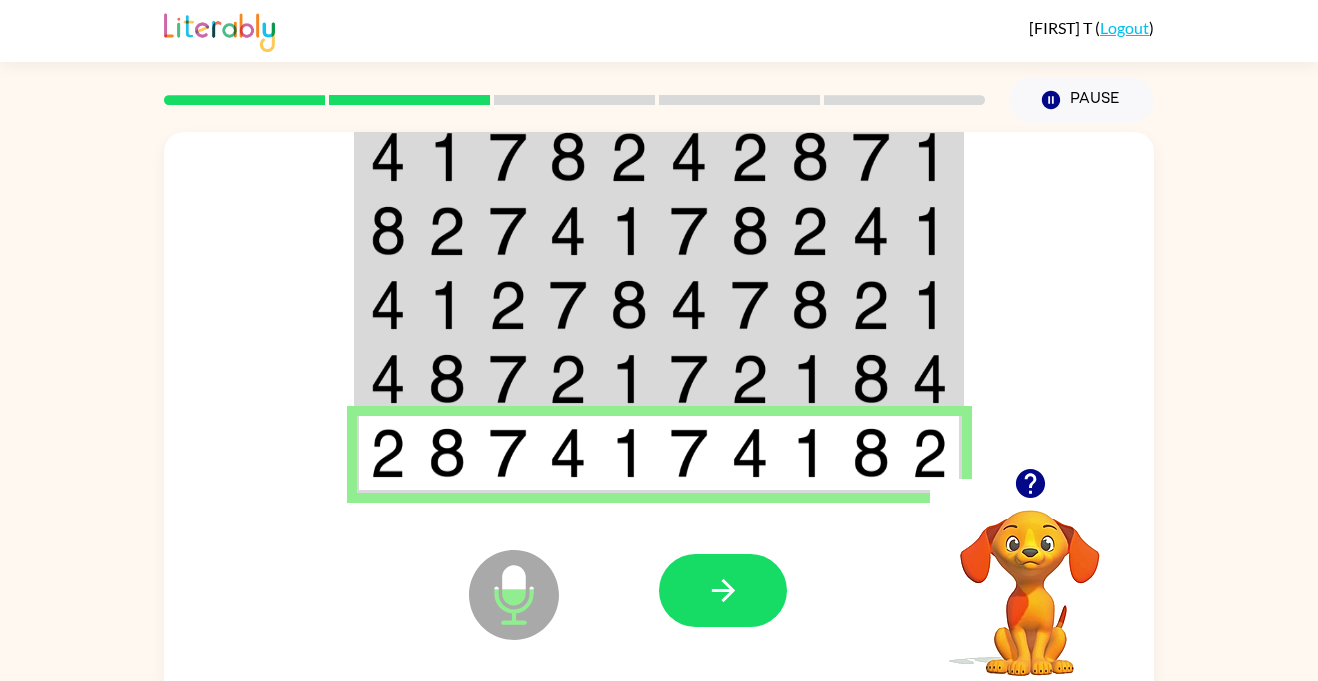 click at bounding box center [388, 157] 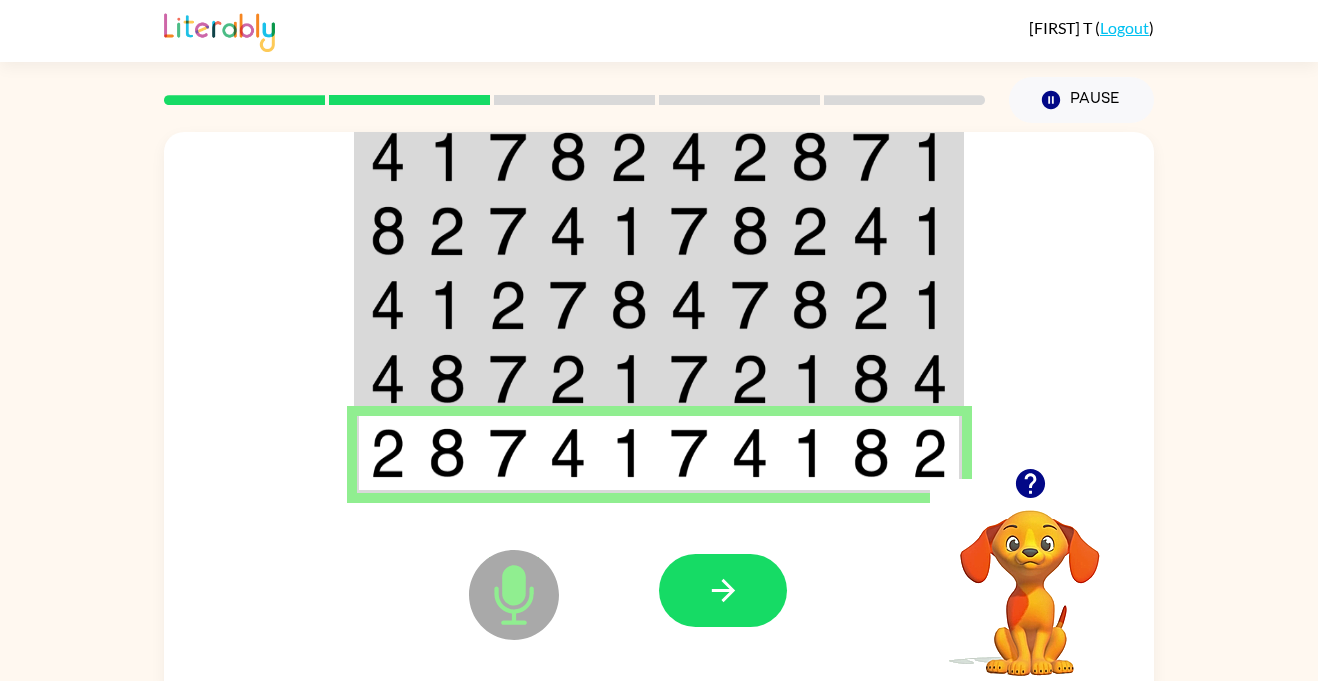 click at bounding box center (388, 157) 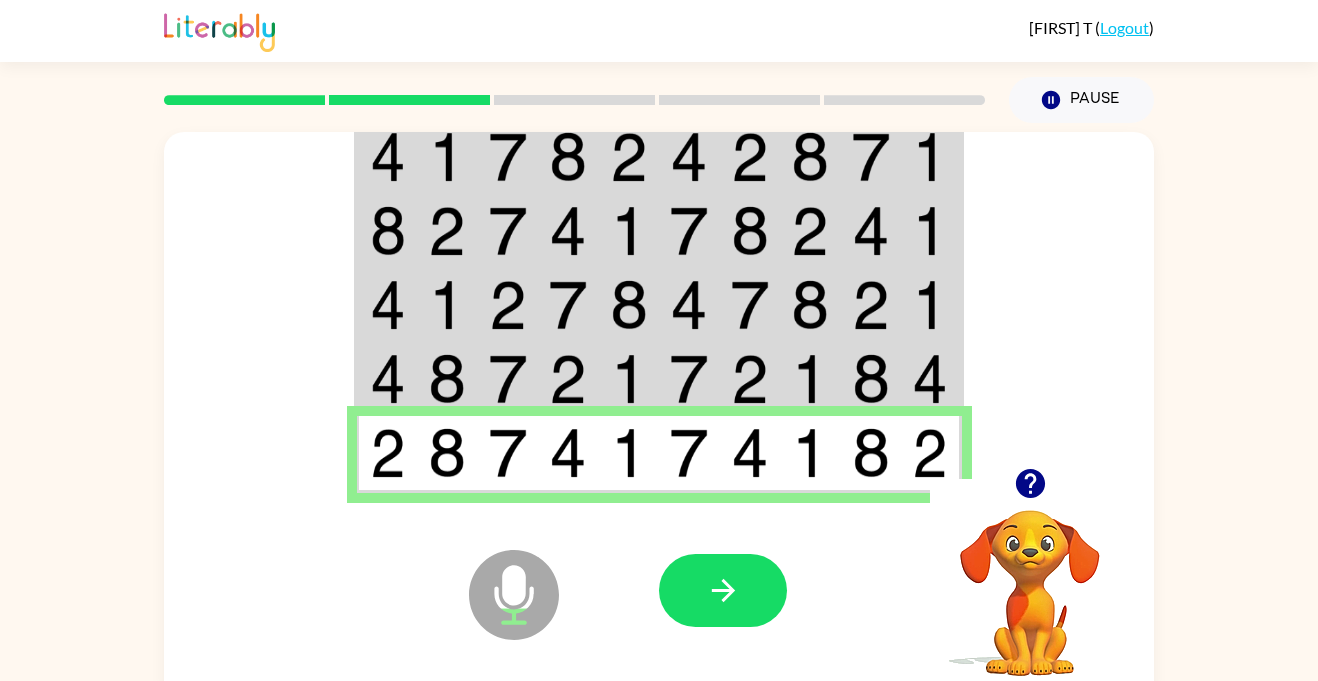 click at bounding box center (388, 157) 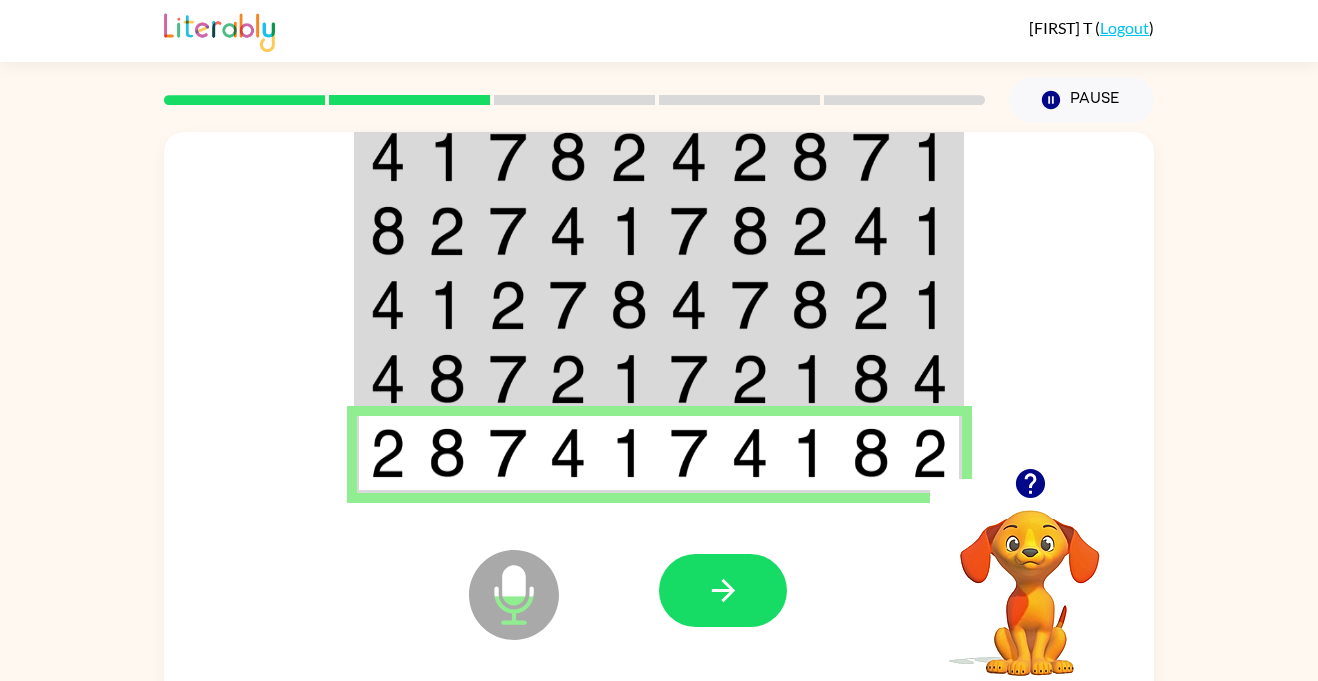 click at bounding box center (388, 157) 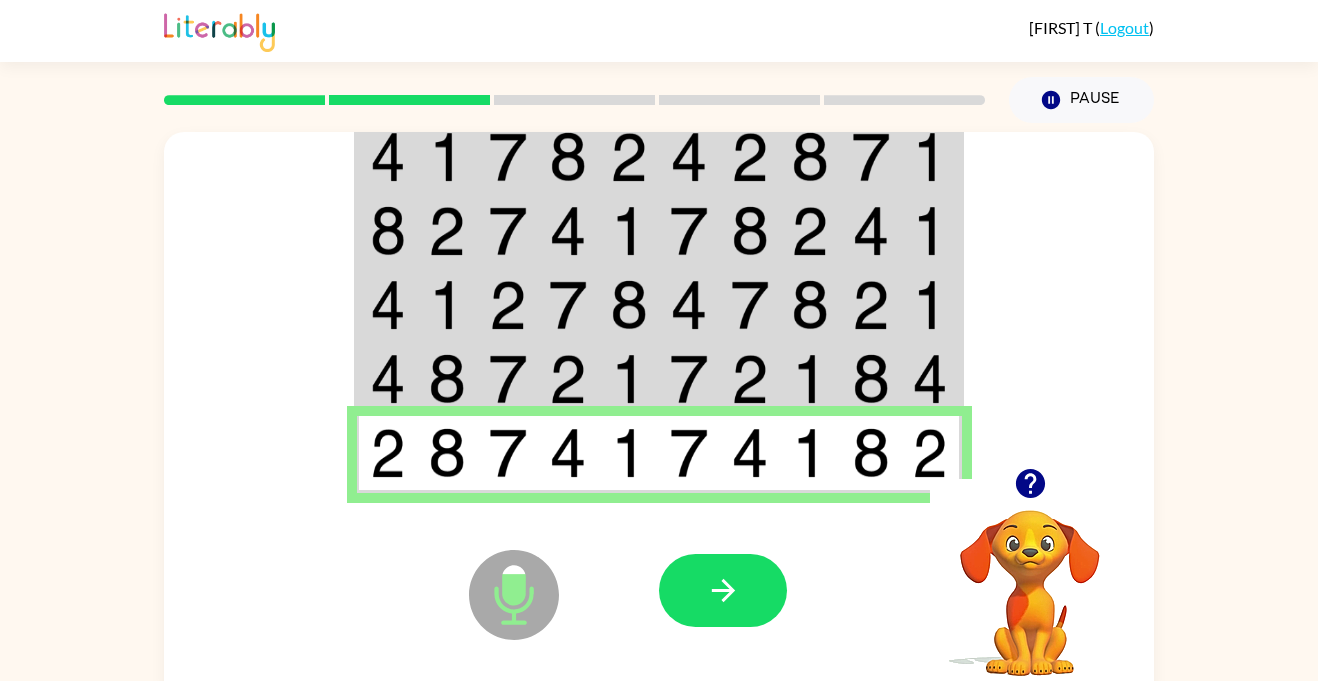 click at bounding box center [388, 157] 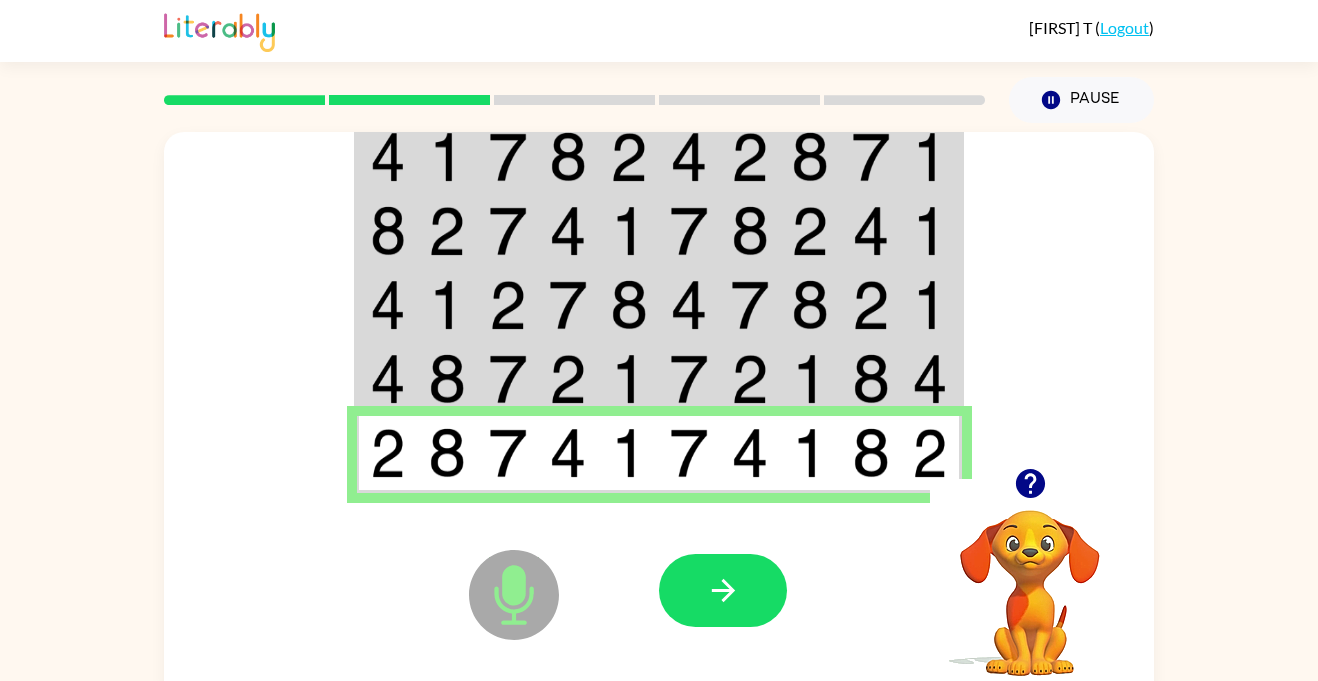 click at bounding box center [388, 157] 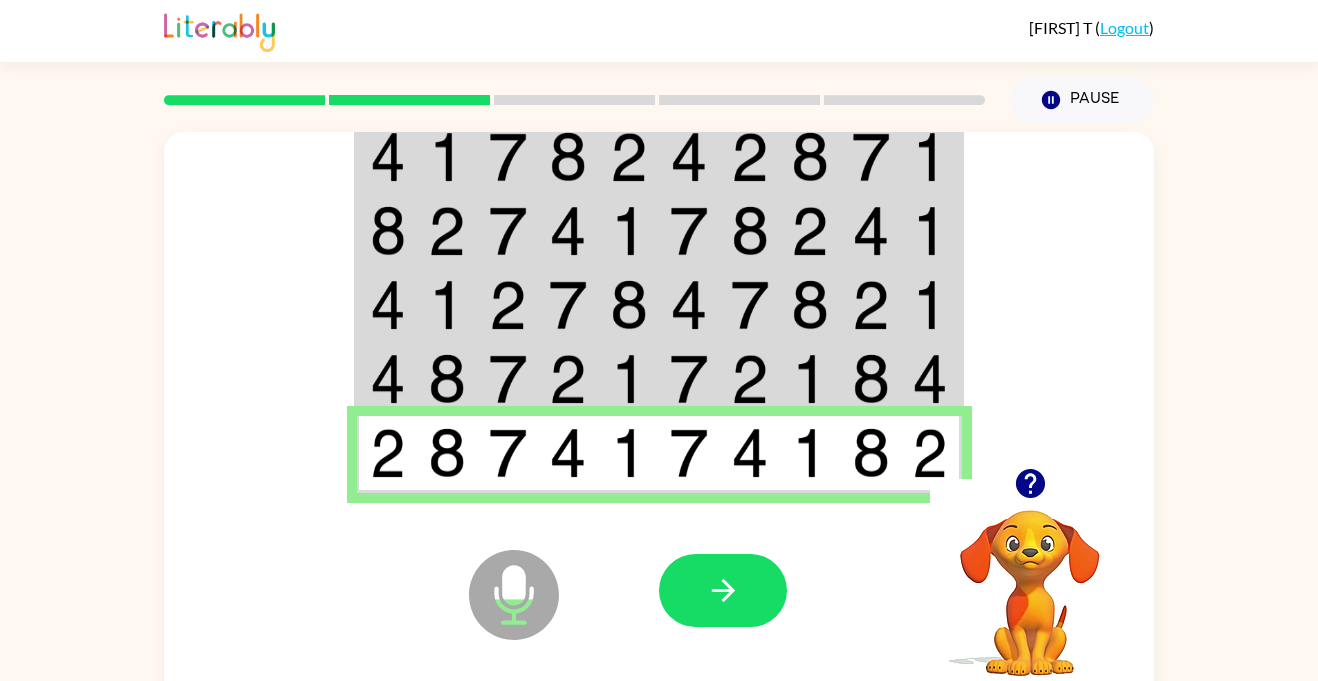 click at bounding box center [508, 156] 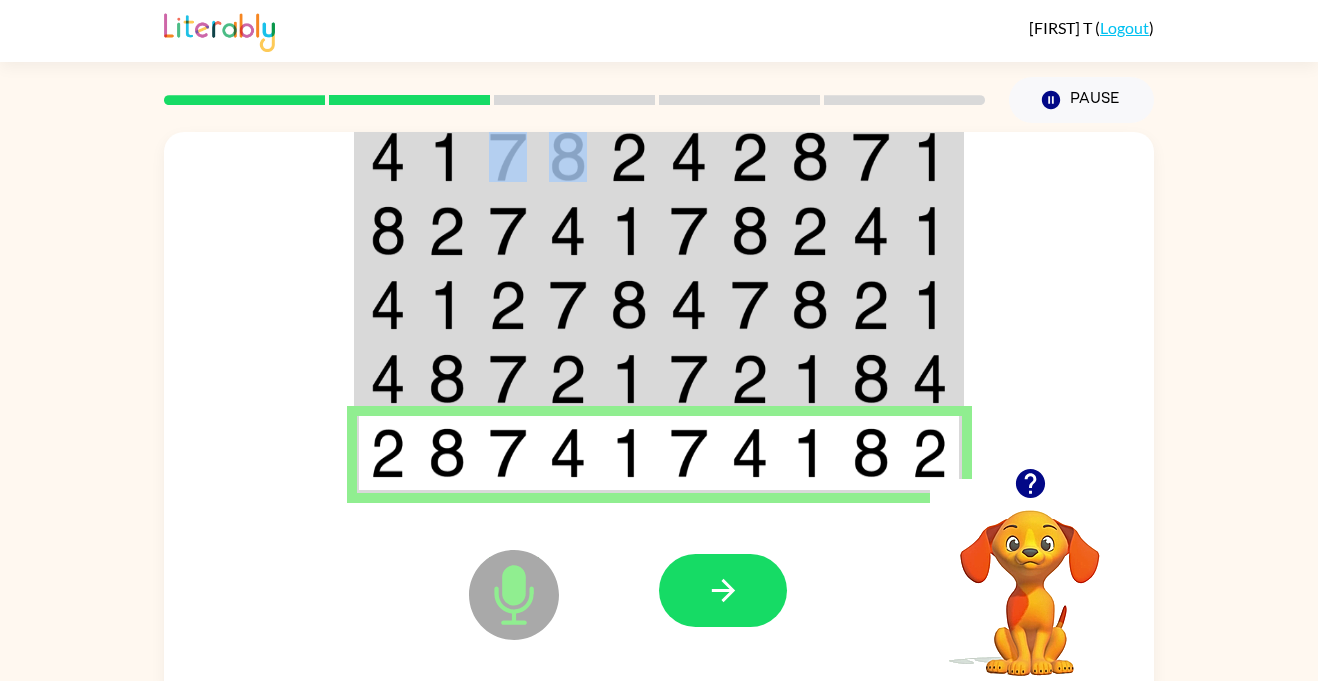 click at bounding box center [508, 156] 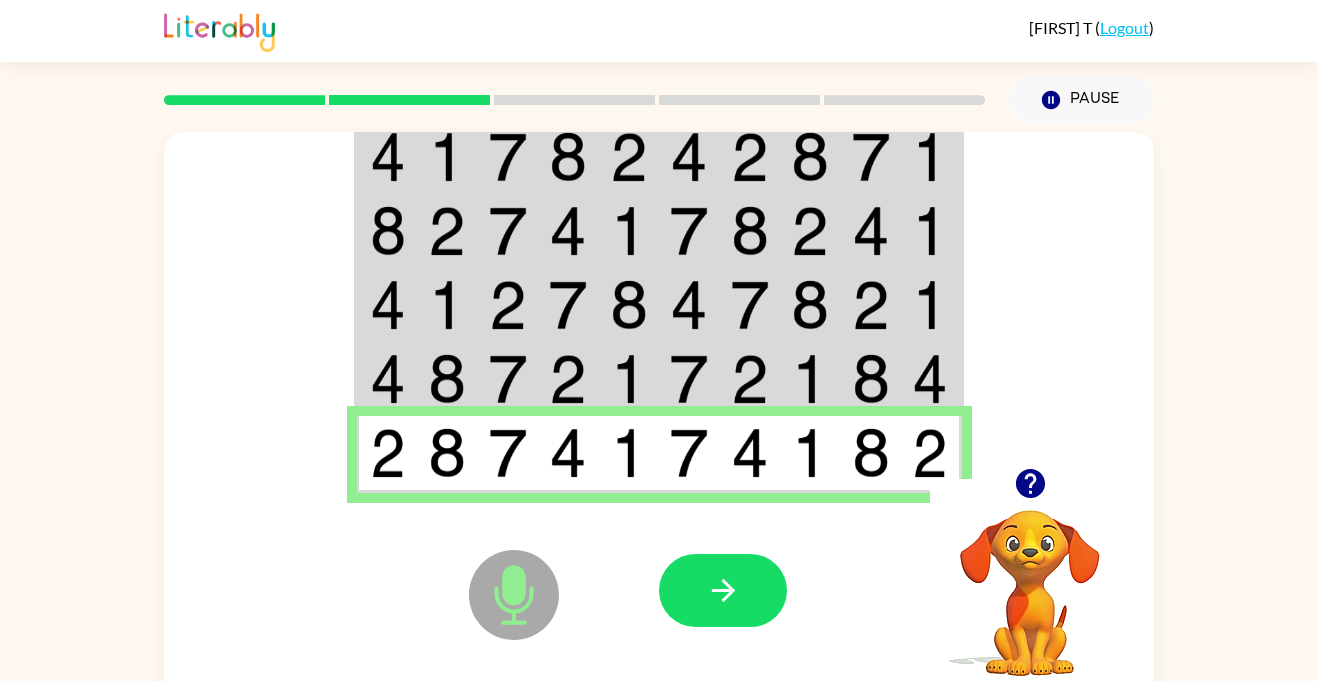 click at bounding box center [508, 156] 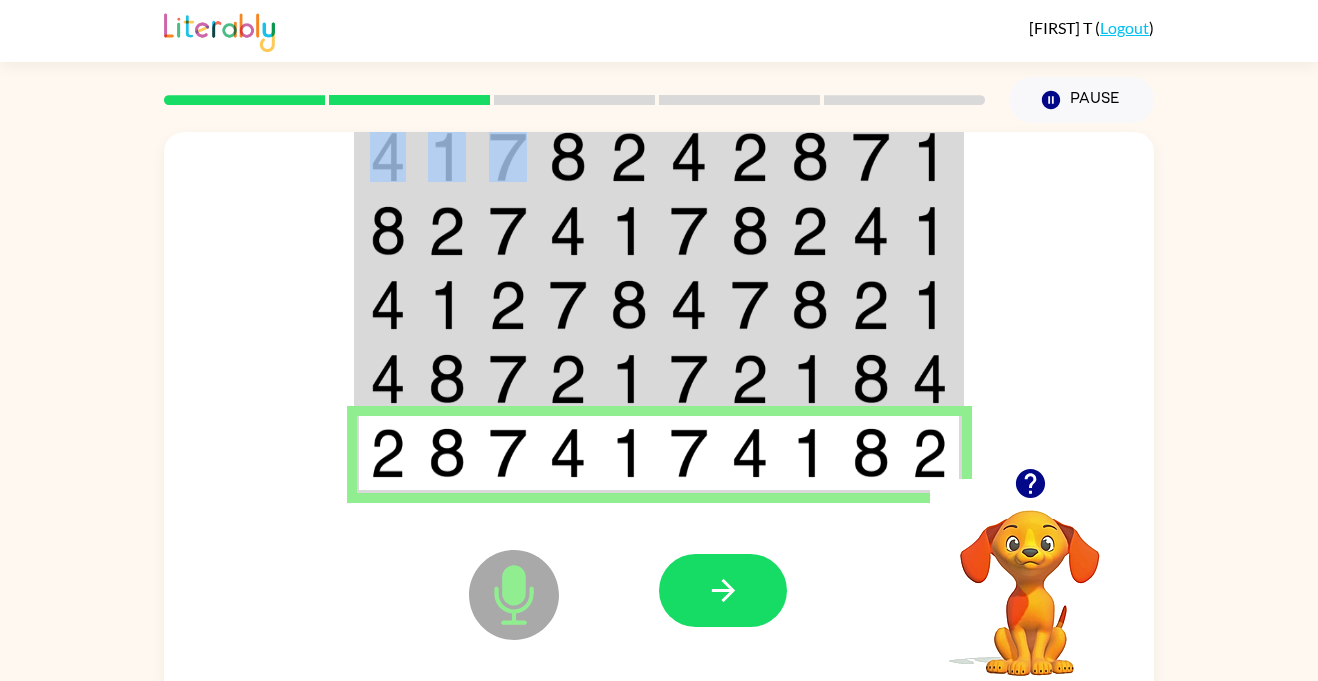 click at bounding box center [508, 156] 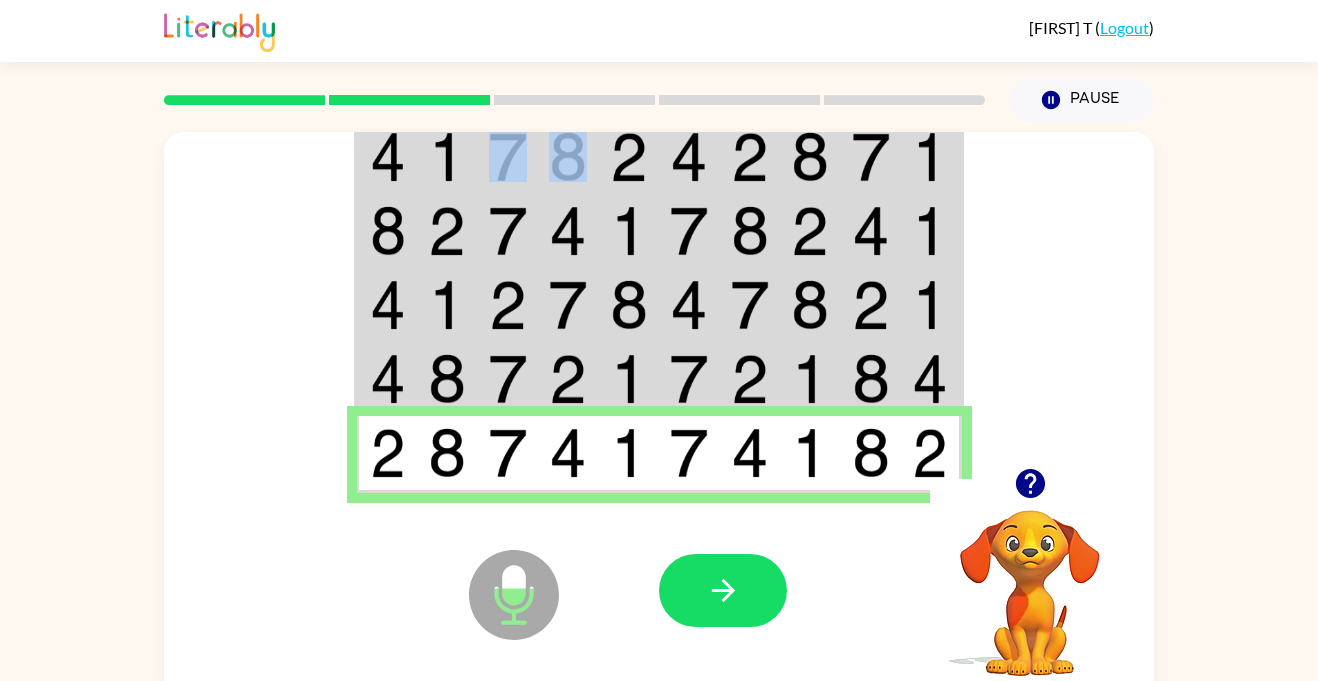 click at bounding box center (508, 156) 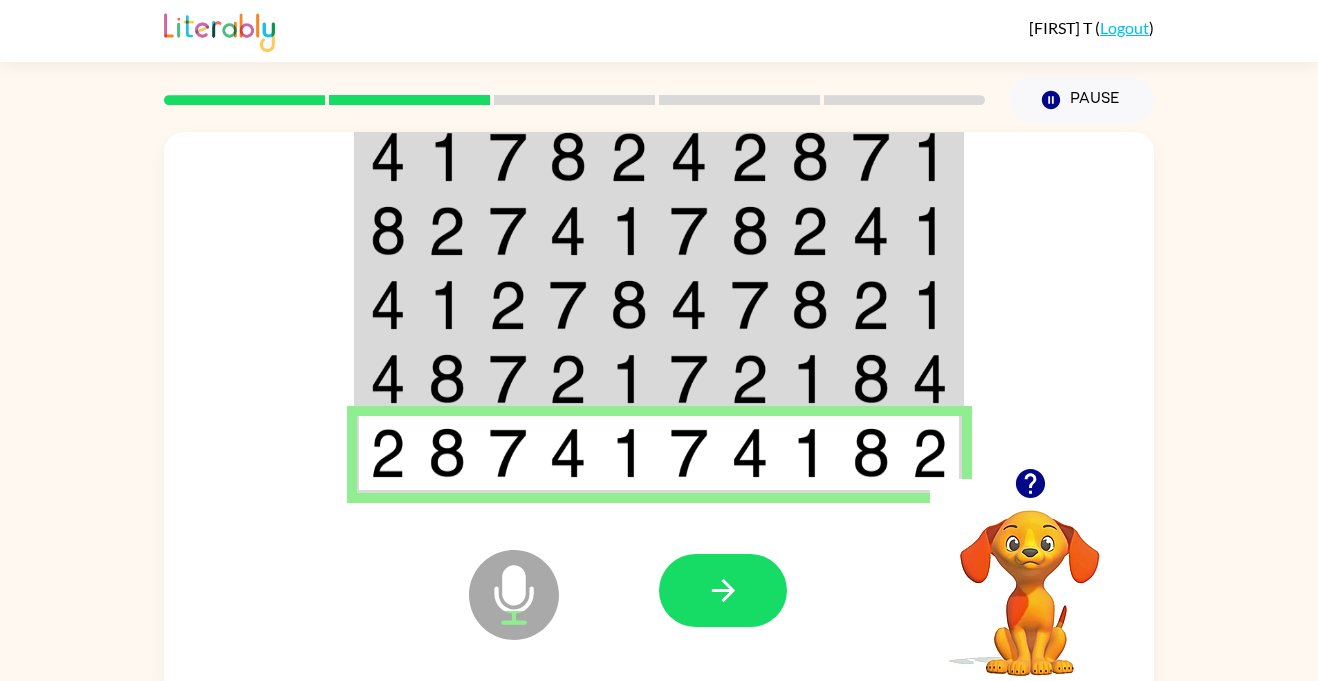 click at bounding box center (508, 156) 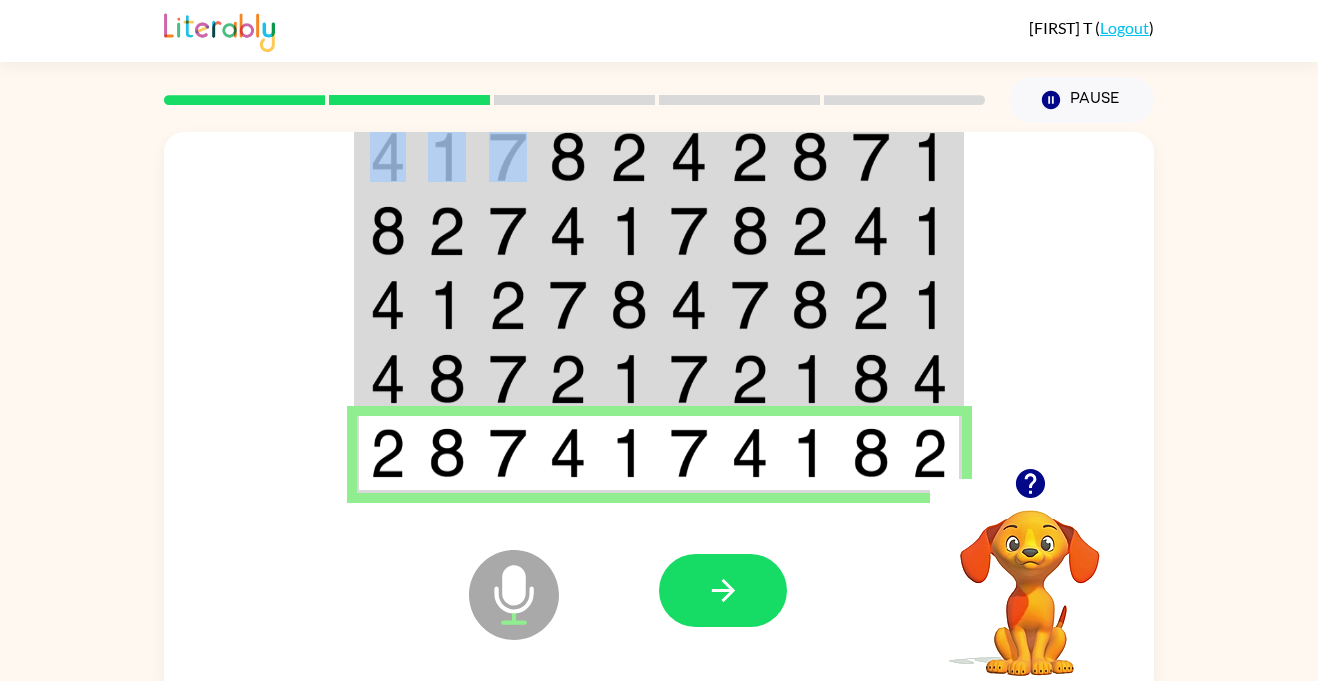click at bounding box center (508, 156) 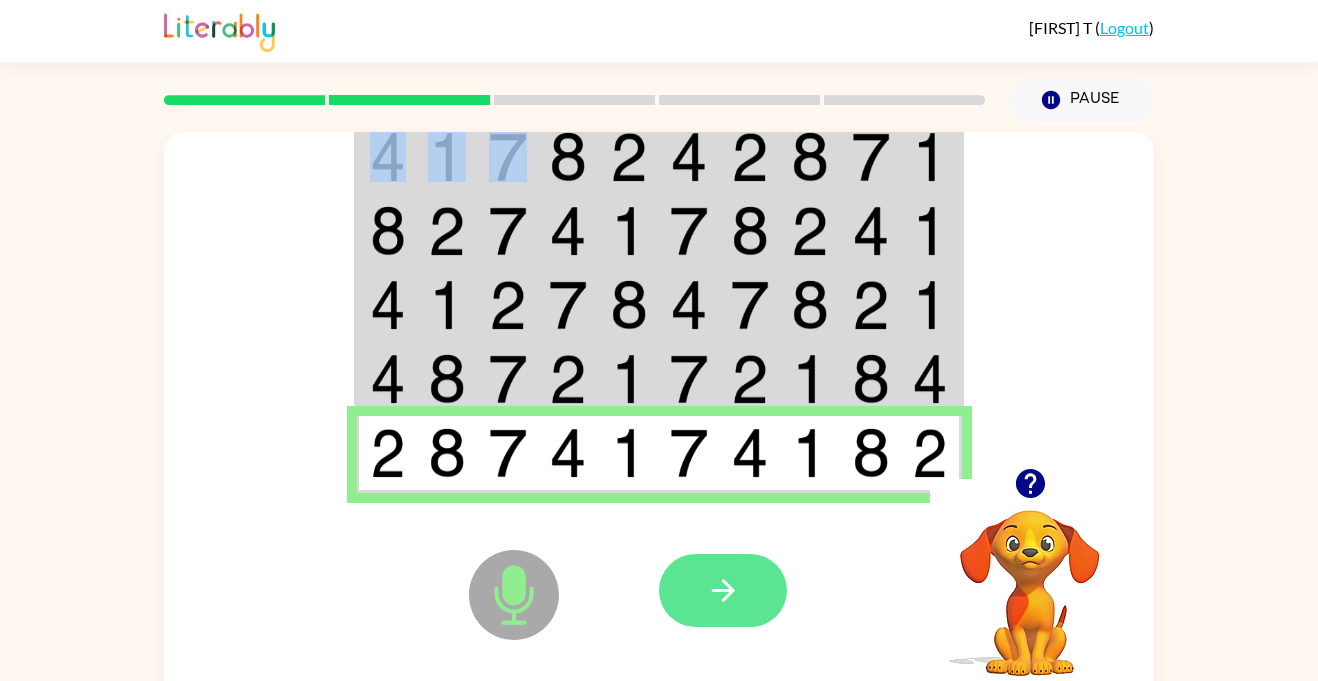 click at bounding box center (723, 590) 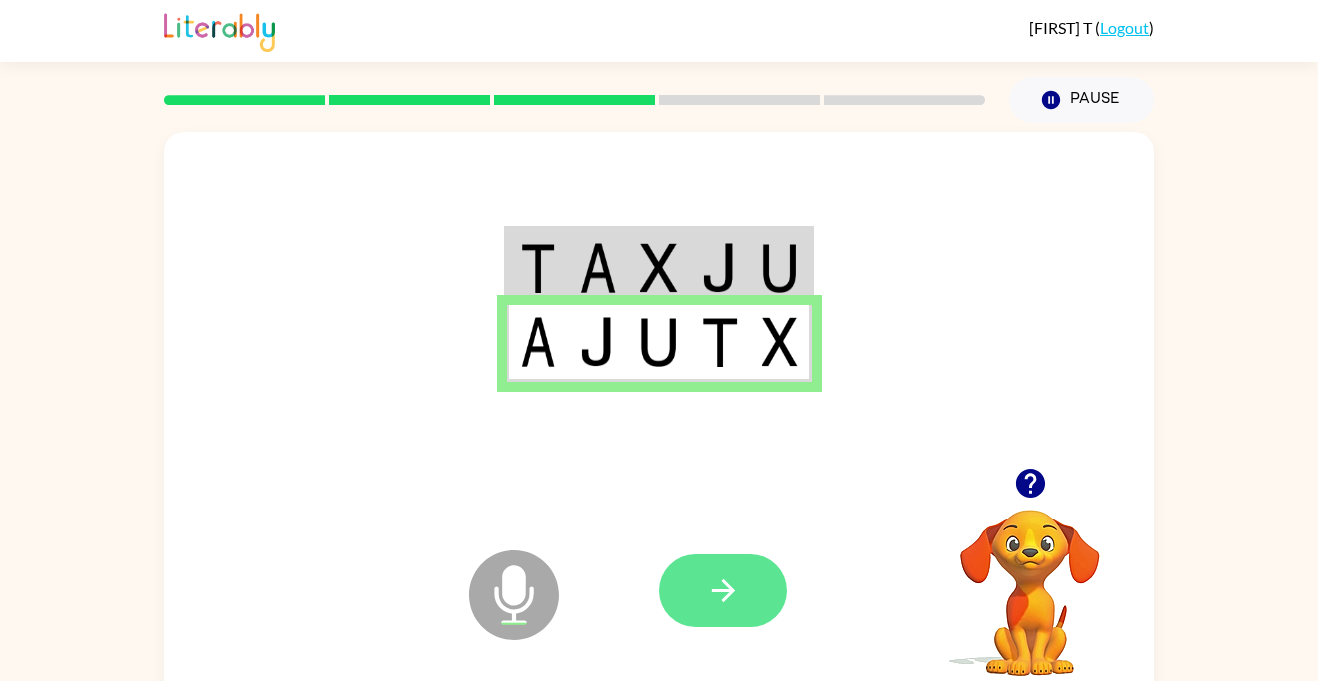 click at bounding box center [723, 590] 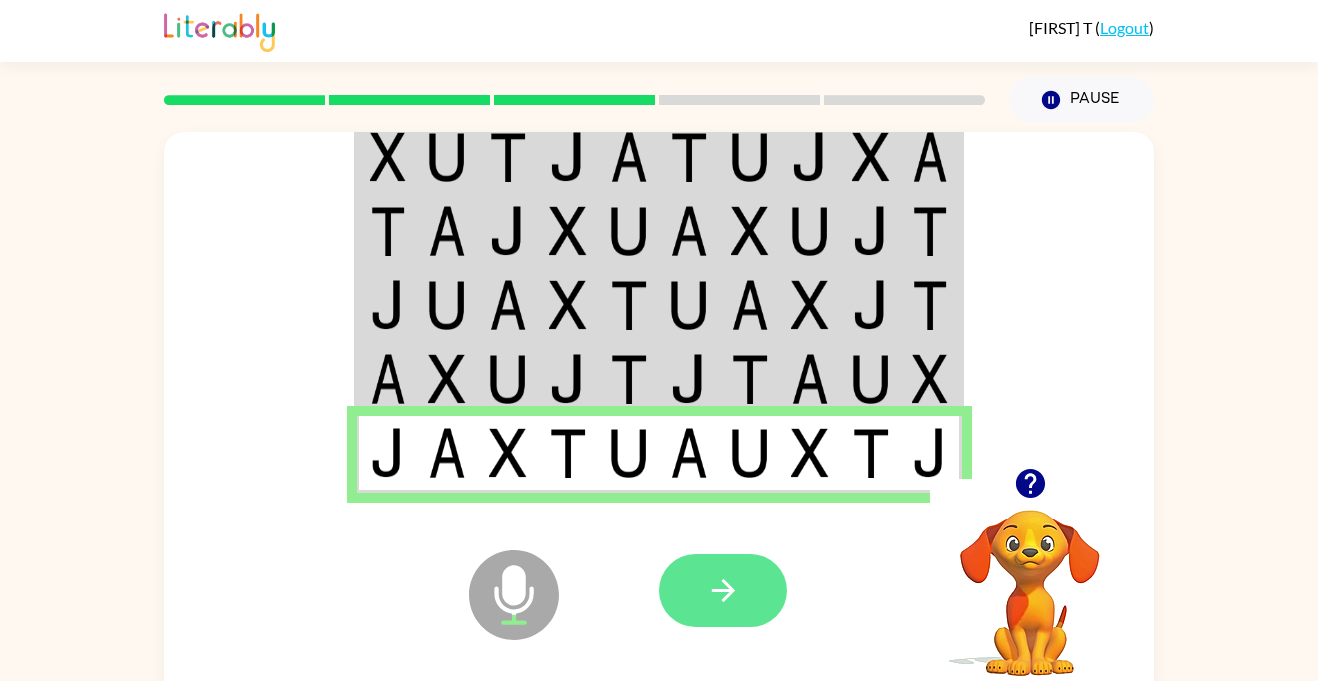 click at bounding box center [723, 590] 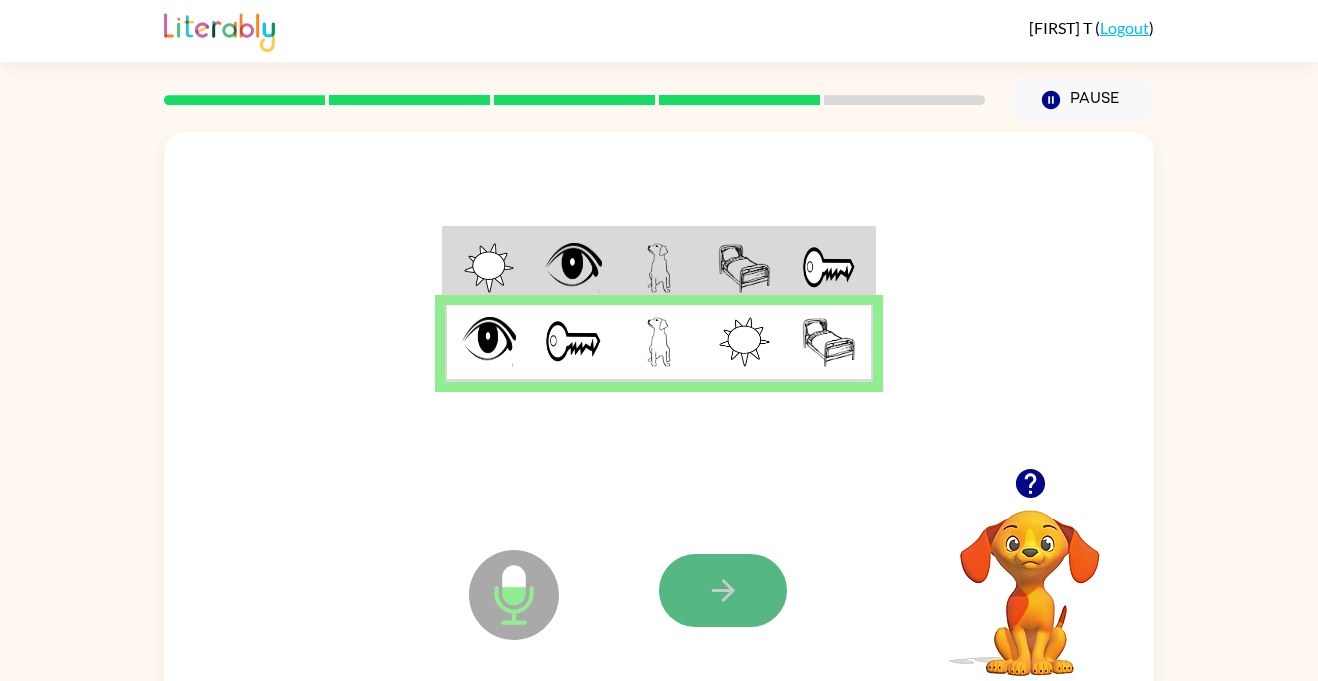 click at bounding box center (723, 590) 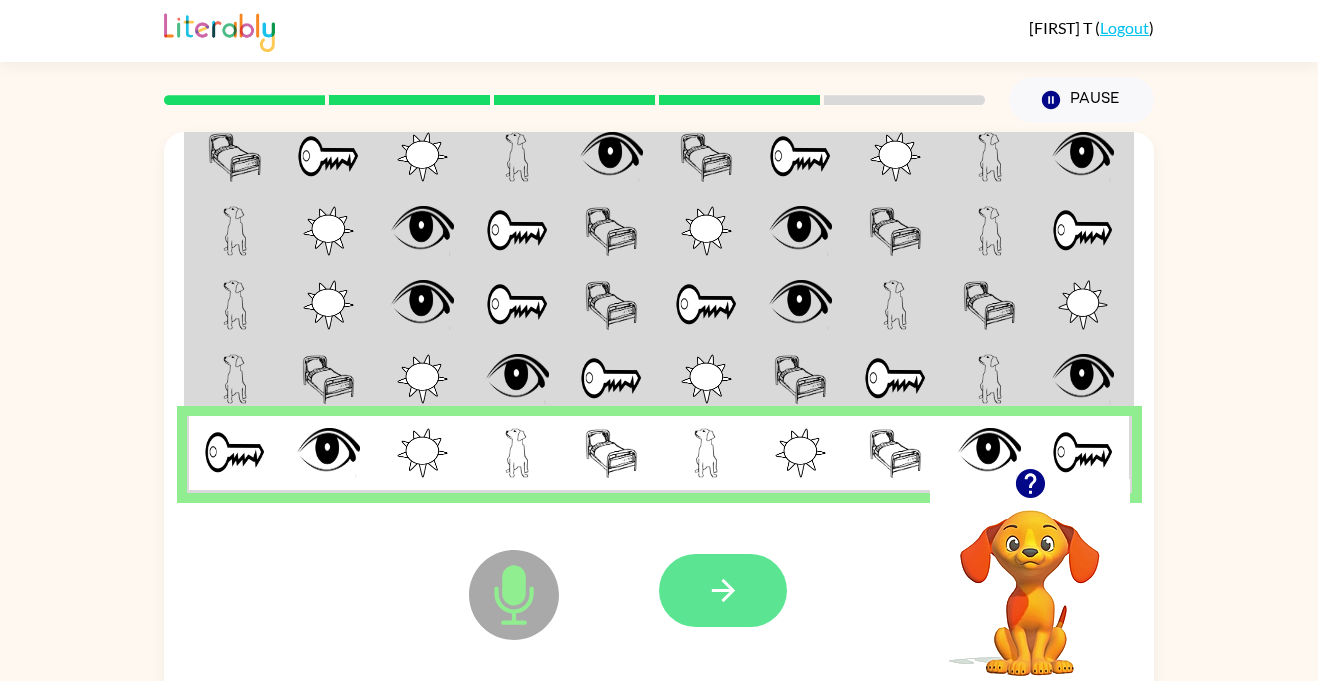 click at bounding box center [723, 590] 